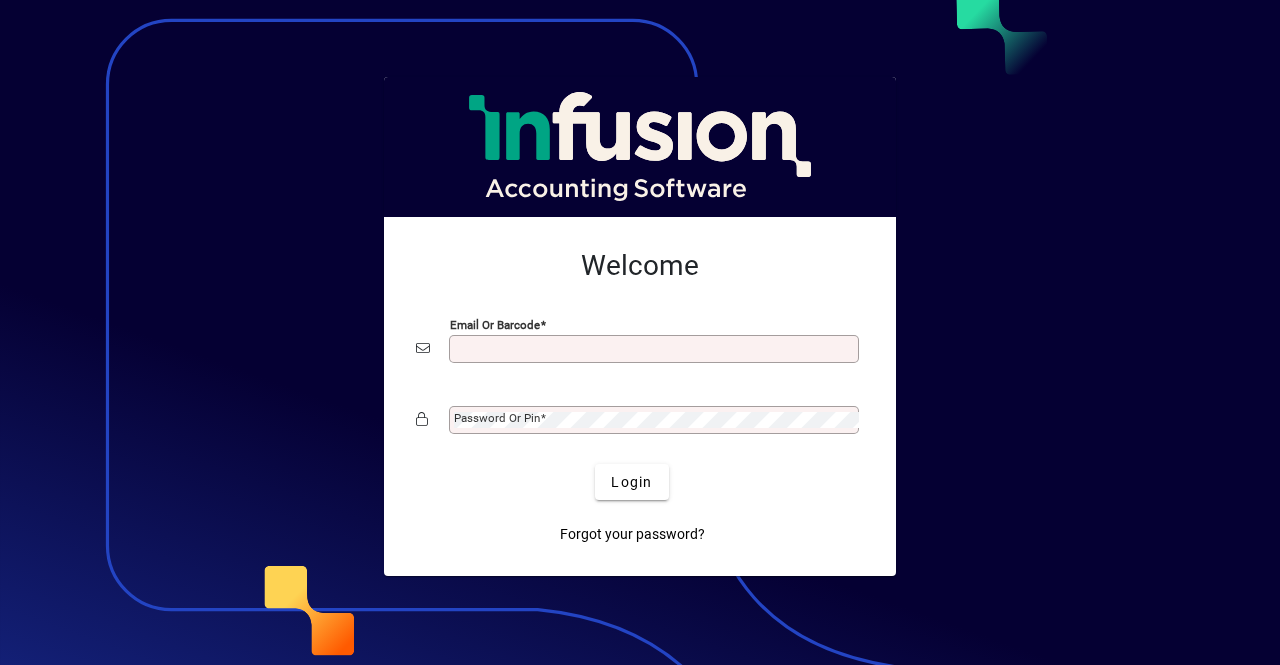 scroll, scrollTop: 0, scrollLeft: 0, axis: both 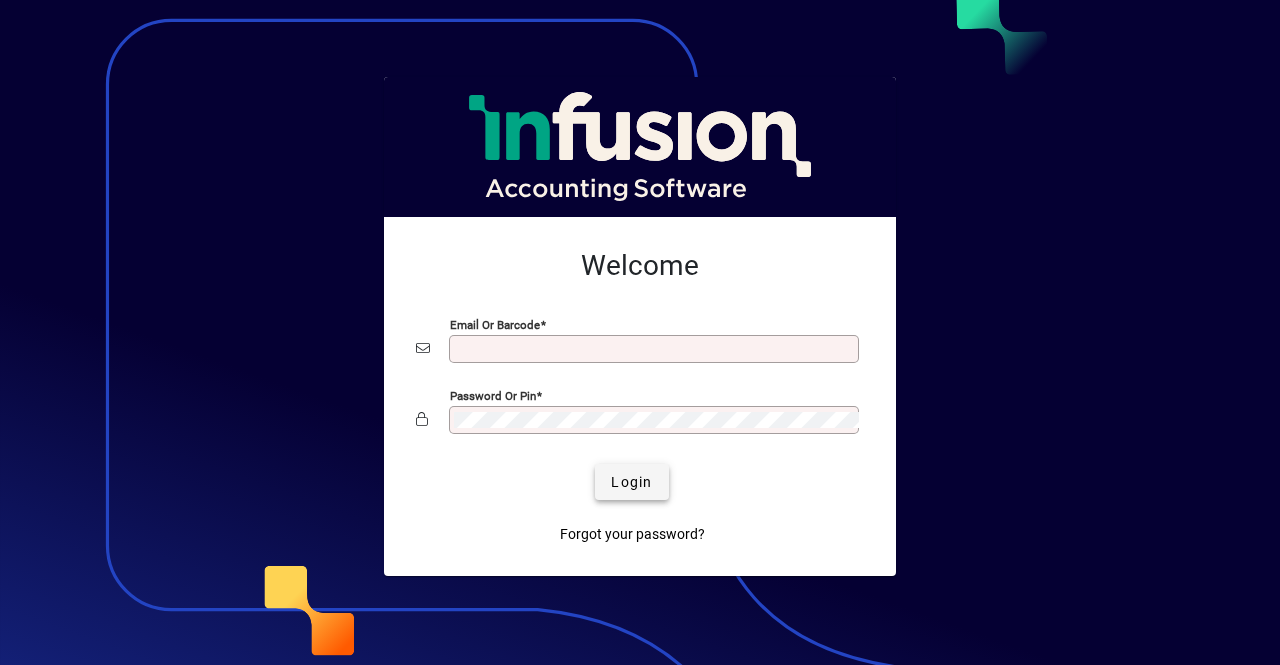 type on "**********" 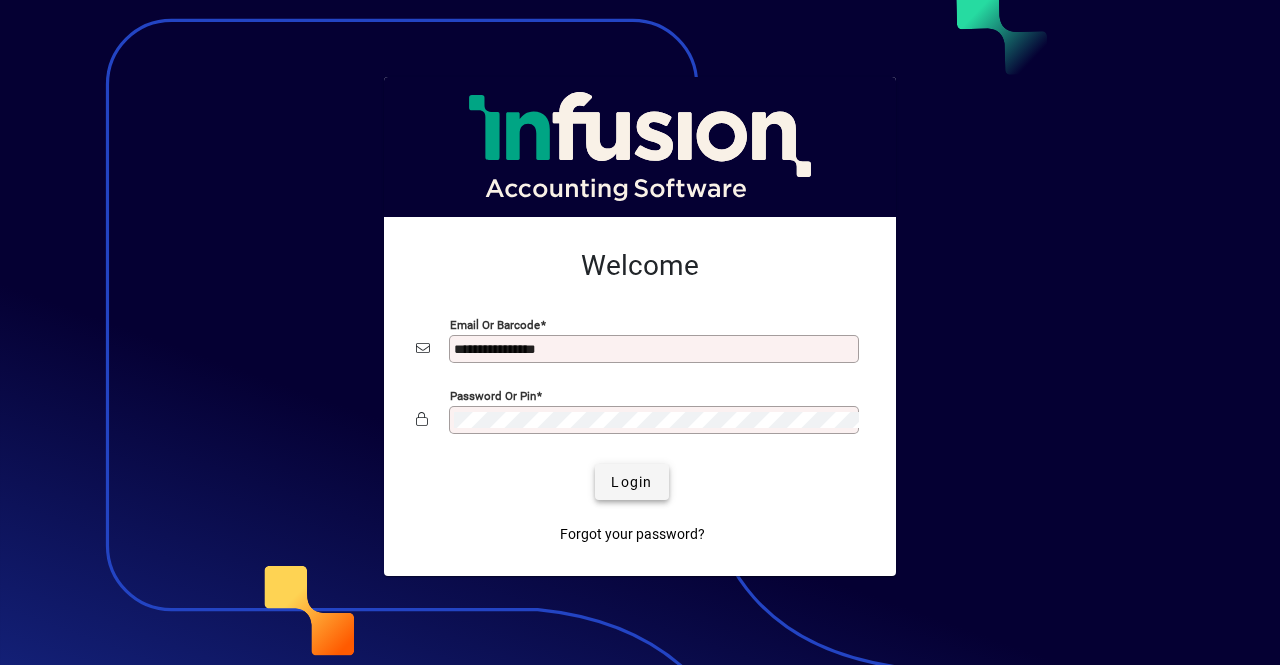click on "Login" 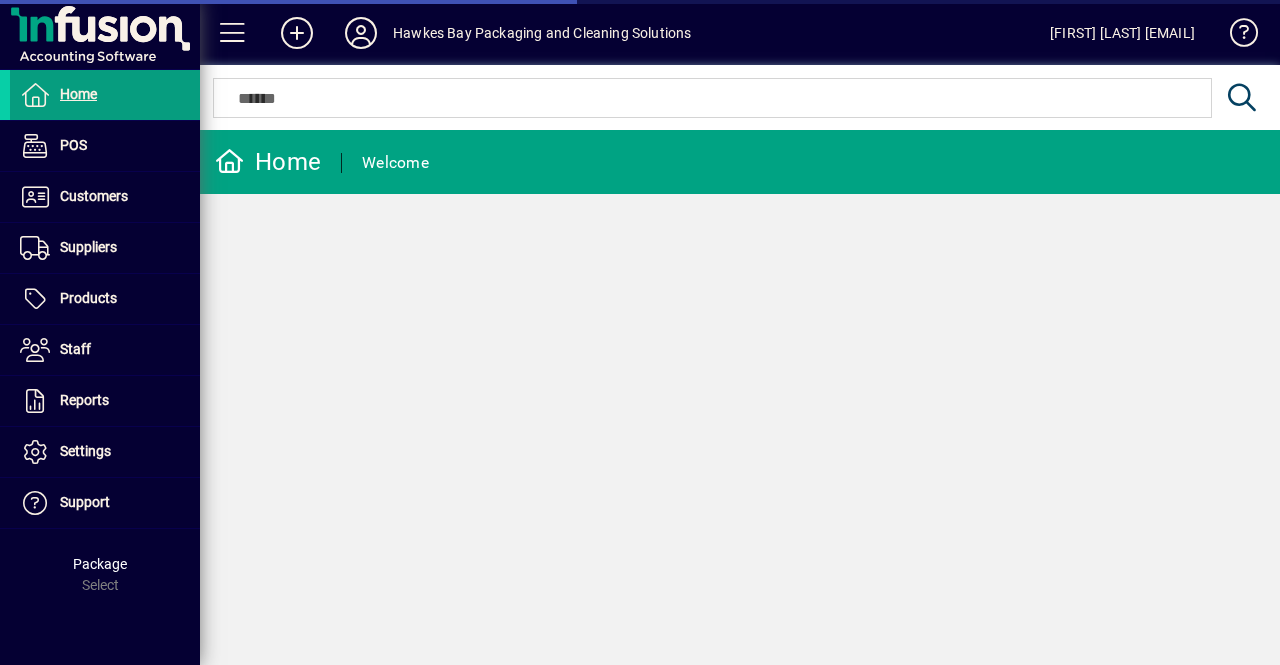 scroll, scrollTop: 0, scrollLeft: 0, axis: both 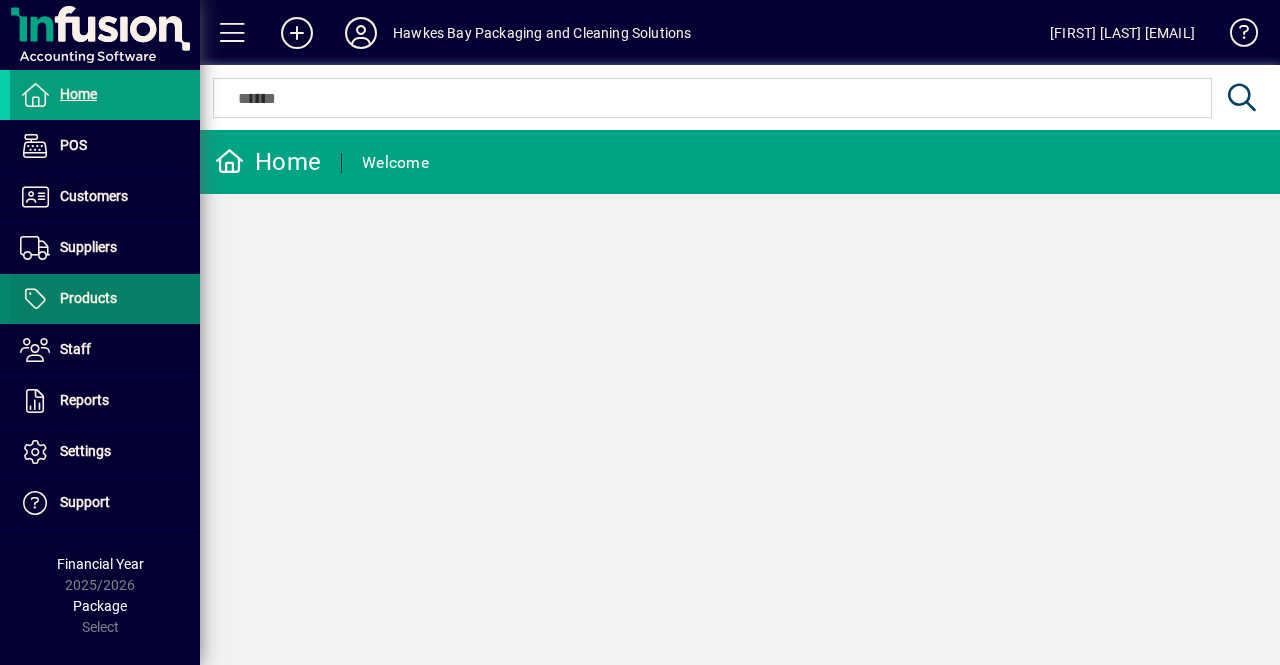 click at bounding box center [105, 299] 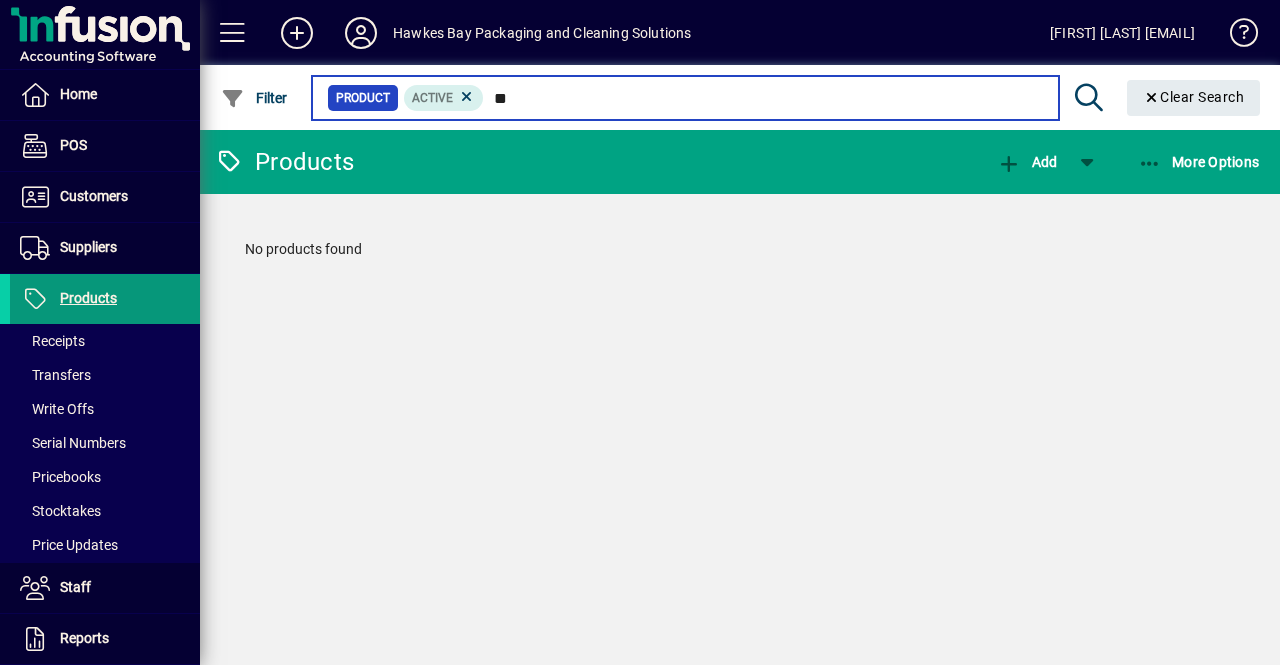 type on "*" 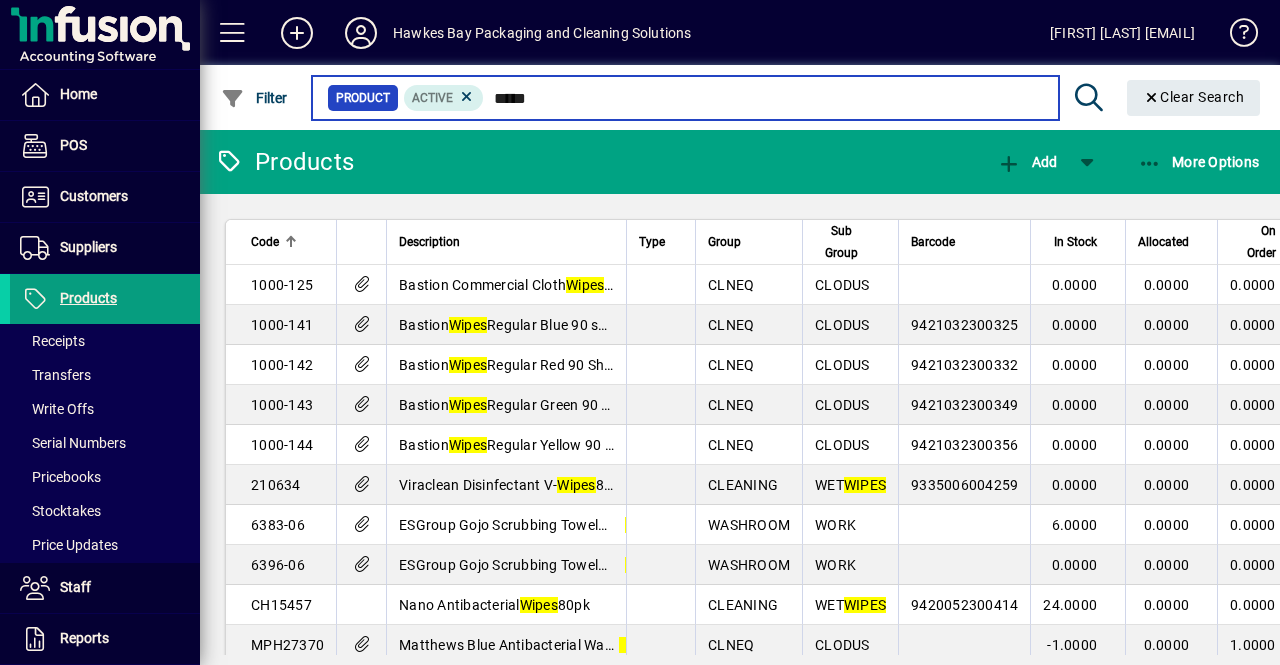 type on "*****" 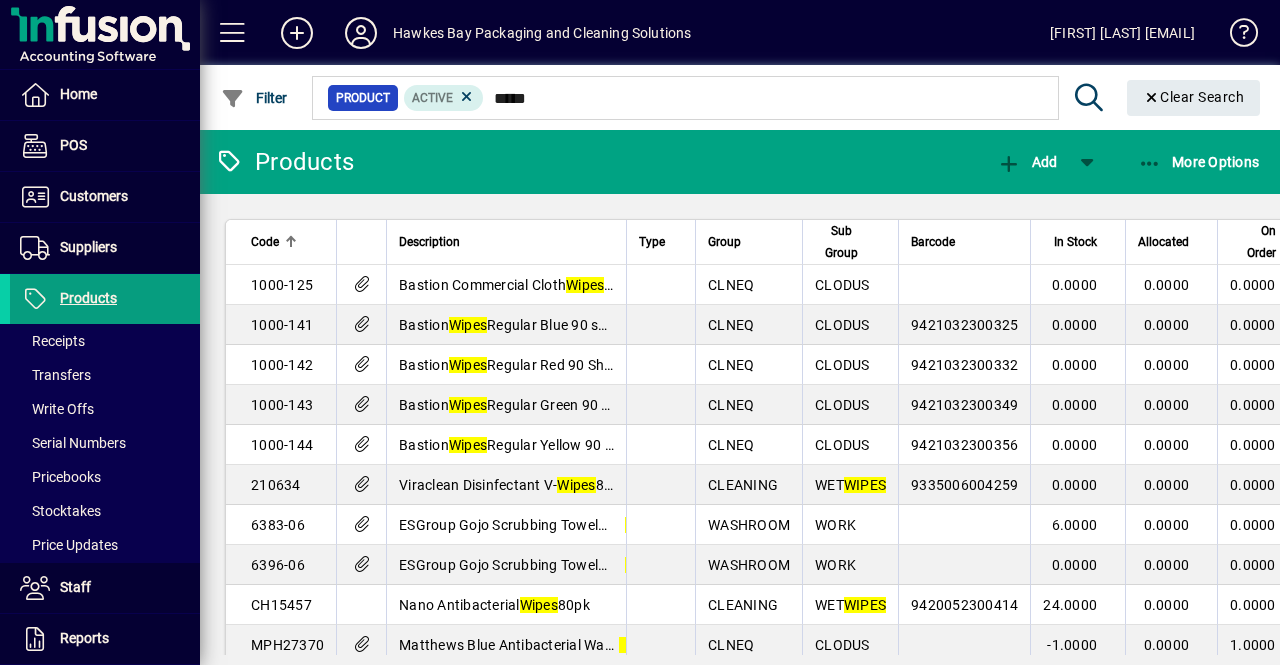 click on "Code       Description   Type   Group   Sub Group   Barcode   In Stock   Allocated   On Order   On Backorder   Cost ($)   Retail ($)  1000-125 Bastion Commercial Cloth  Wipes  Cuppuccino 90 sheets per roll CLNEQ CLODUS 0.0000 0.0000 0.0000 0.0000  13.9675   27.2366  1000-141 Bastion  Wipes  Regular Blue 90 sheets per roll CLNEQ CLODUS 9421032300325 0.0000 0.0000 0.0000 0.0000  9.5533   16.7500  1000-142 Bastion  Wipes  Regular Red 90 Sheets per roll CLNEQ CLODUS 9421032300332 0.0000 0.0000 0.0000 0.0000  9.5533   16.7500  1000-143 Bastion  Wipes  Regular Green 90 sheets per roll CLNEQ CLODUS 9421032300349 0.0000 0.0000 0.0000 0.0000  9.5533   16.7500  1000-144 Bastion  Wipes  Regular Yellow 90 sheets per roll CLNEQ CLODUS 9421032300356 0.0000 0.0000 0.0000 0.0000  9.5533   16.7500  210634 Viraclean Disinfectant V- Wipes  80 per pk CLEANING WET  WIPES 9335006004259 0.0000 0.0000 0.0000 0.0000  8.2325   12.7003  6383-06 ESGroup Gojo Scrubbing Towels 25  Wipes  Per Canister WASHROOM WORK 6.0000 0.0000 0.0000" 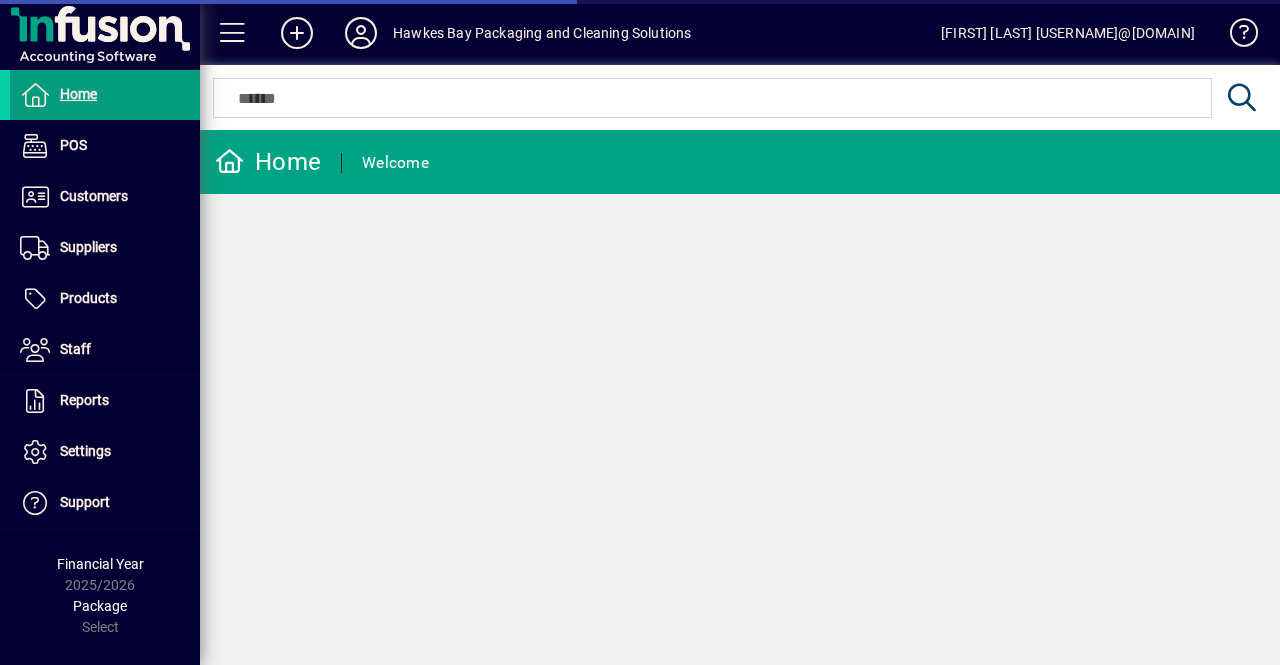 scroll, scrollTop: 0, scrollLeft: 0, axis: both 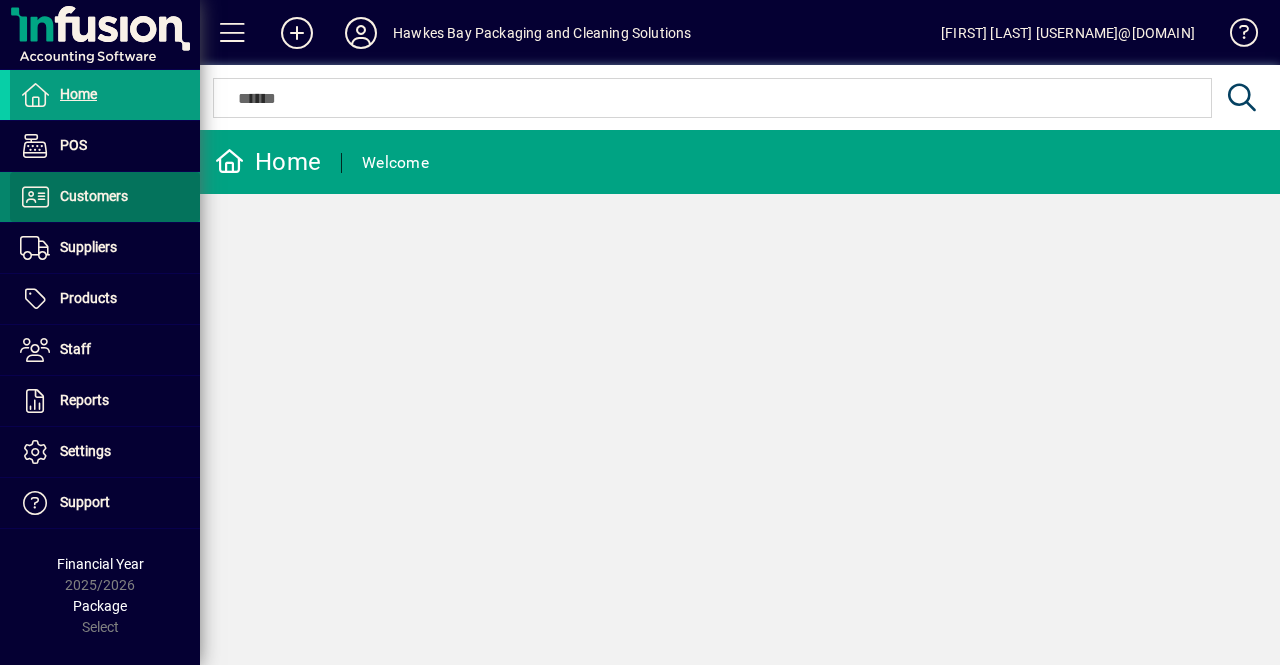 click at bounding box center [105, 197] 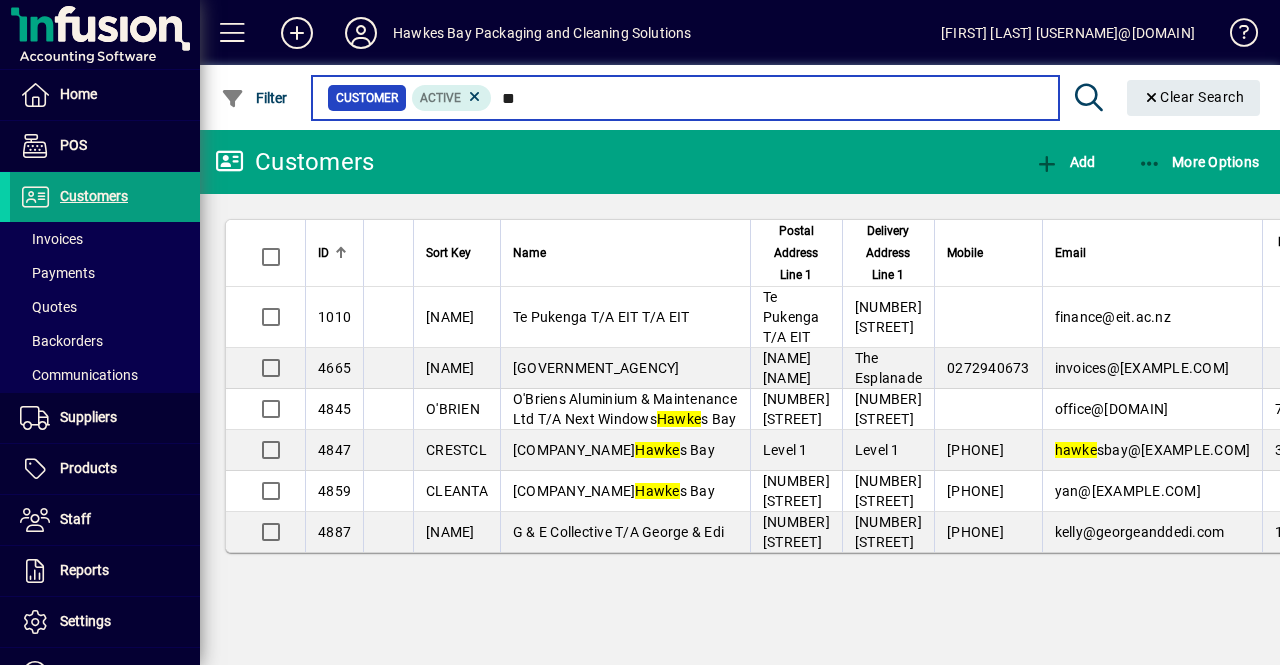 type on "*" 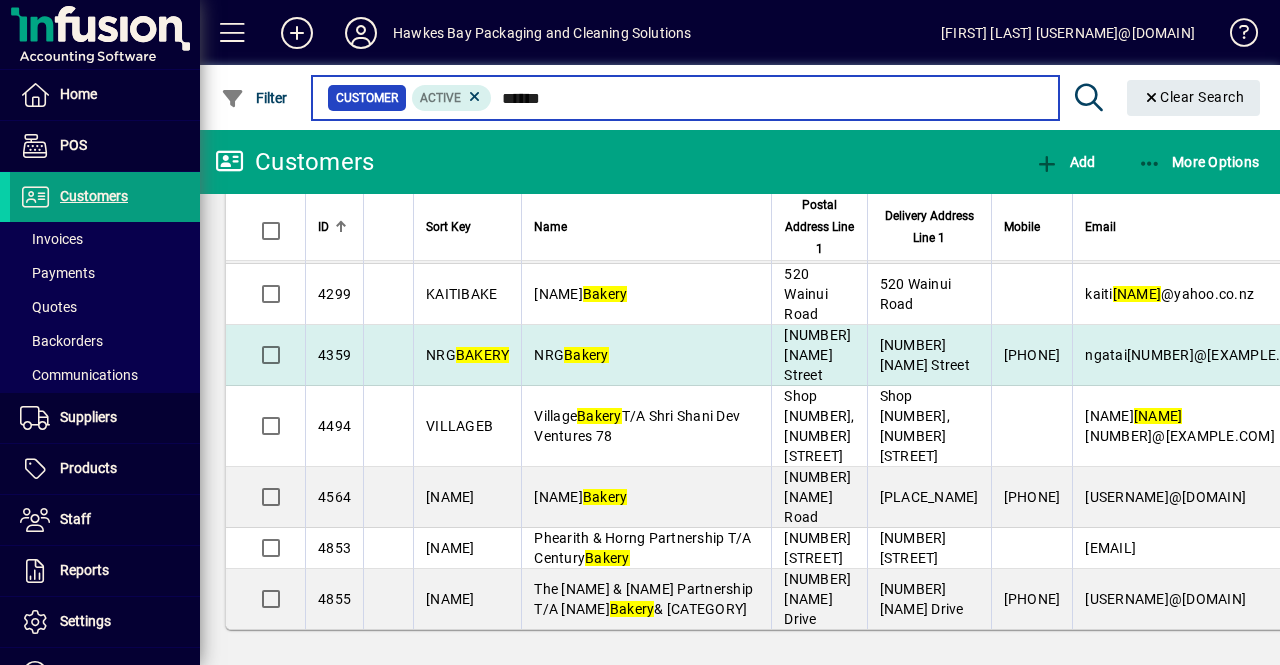 scroll, scrollTop: 0, scrollLeft: 0, axis: both 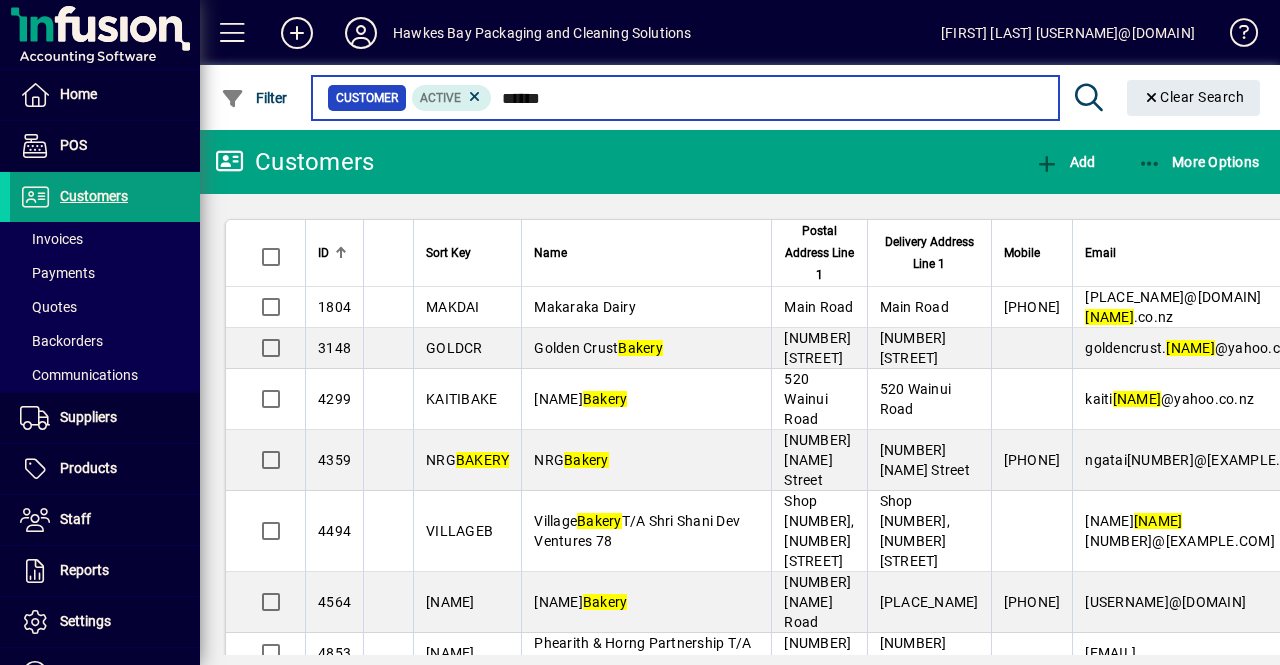 click on "******" at bounding box center (767, 98) 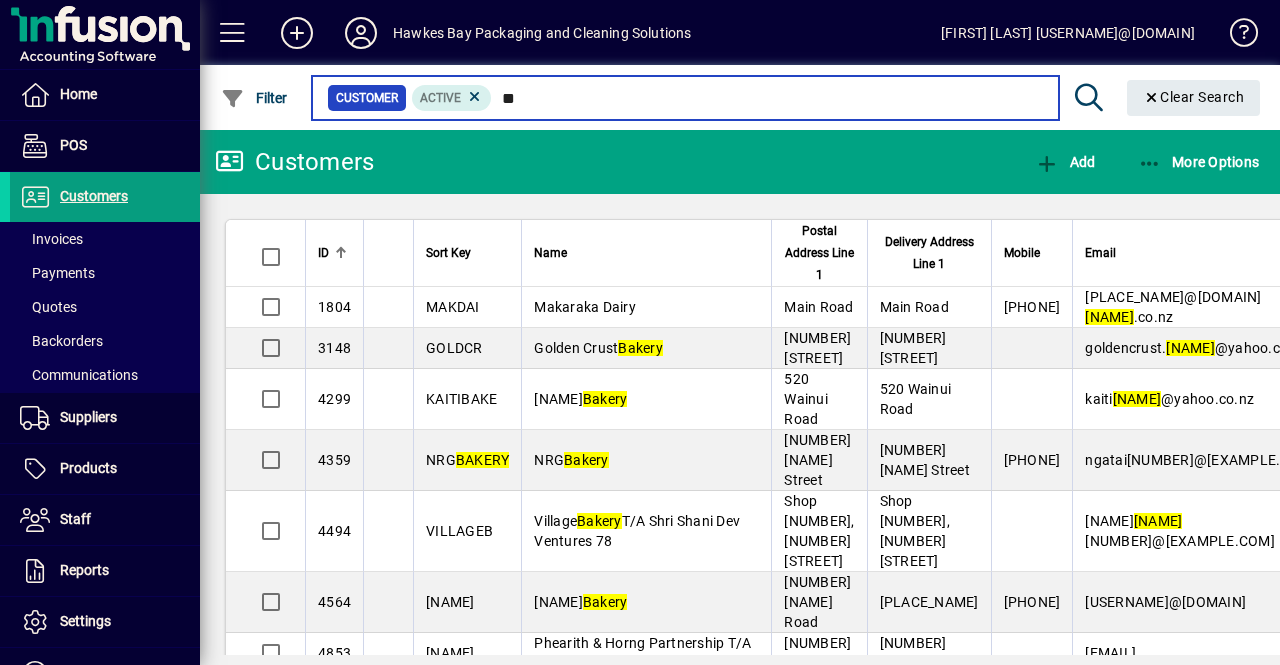 type on "*" 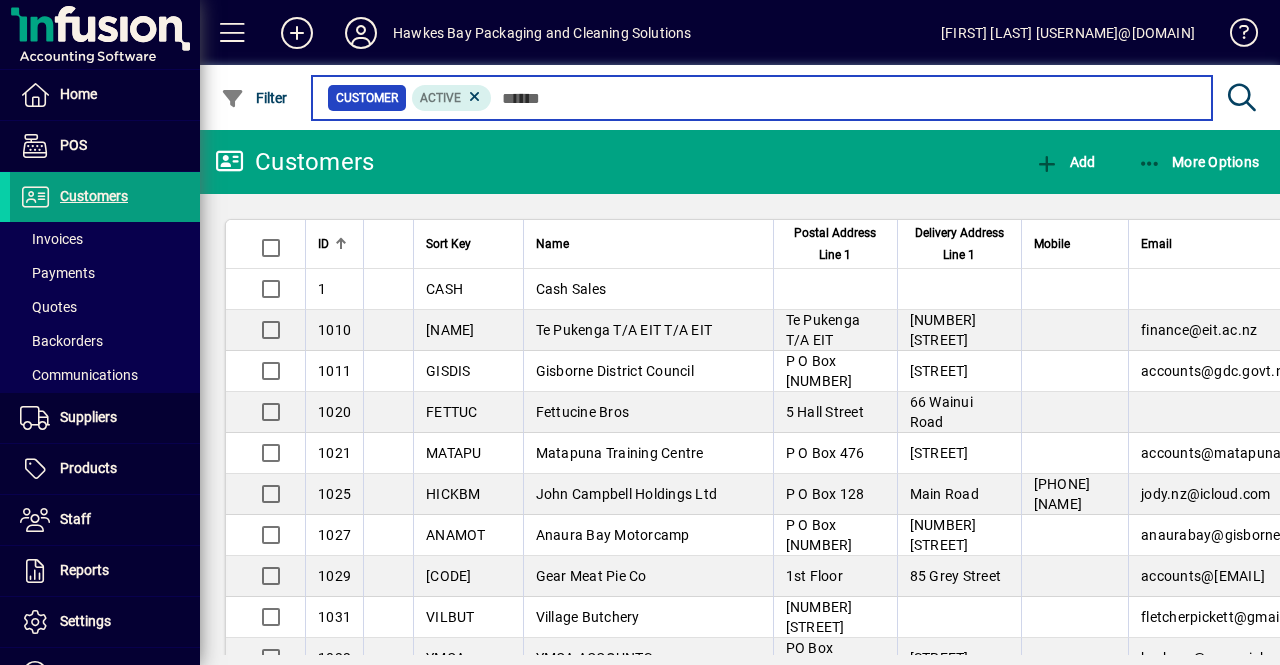 click at bounding box center [844, 98] 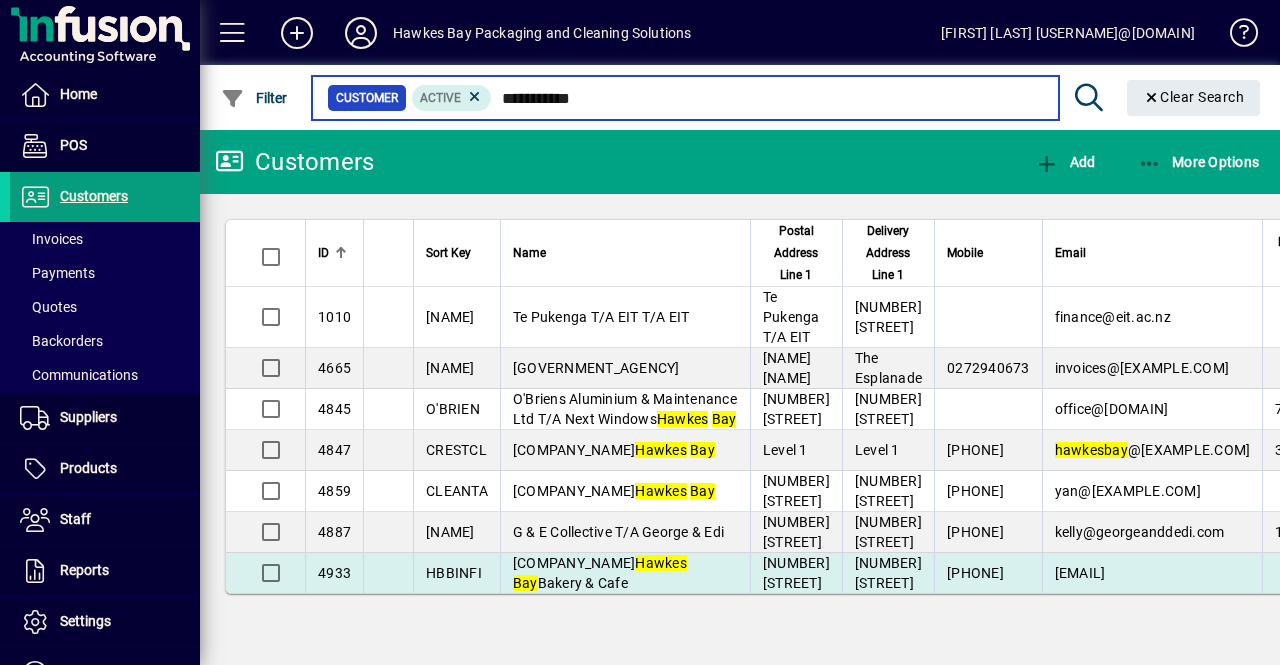 type on "**********" 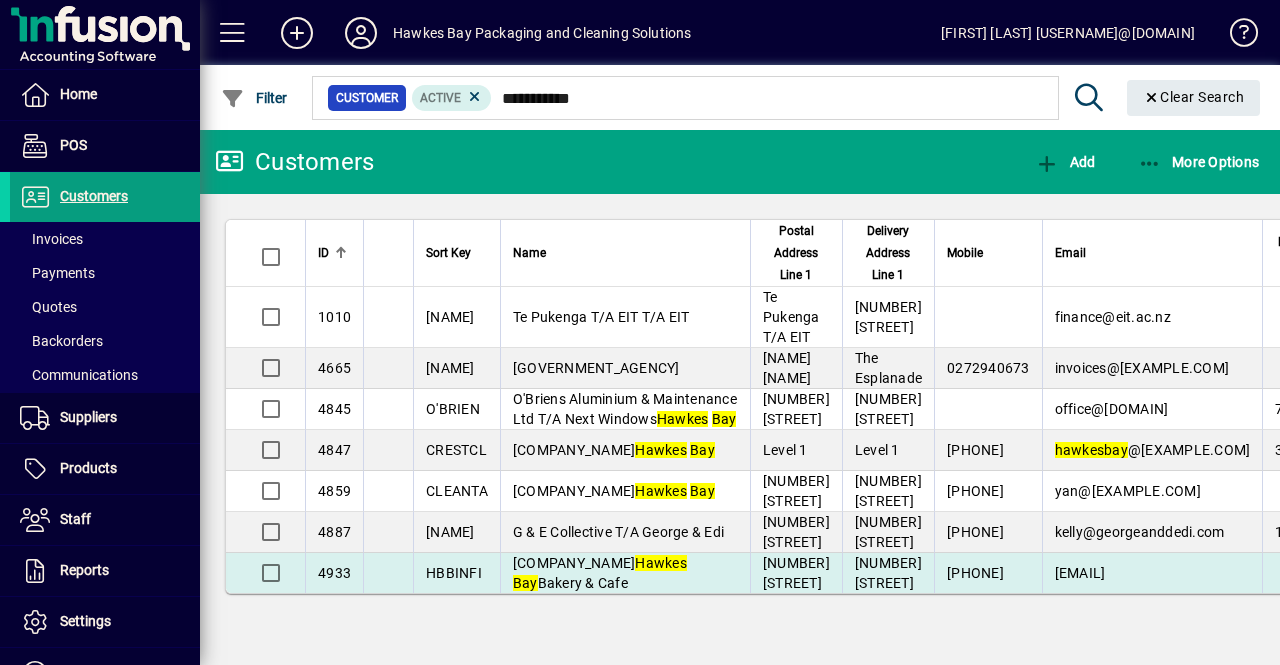 click on "[COMPANY_NAME] [COMPANY_NAME]" at bounding box center [600, 573] 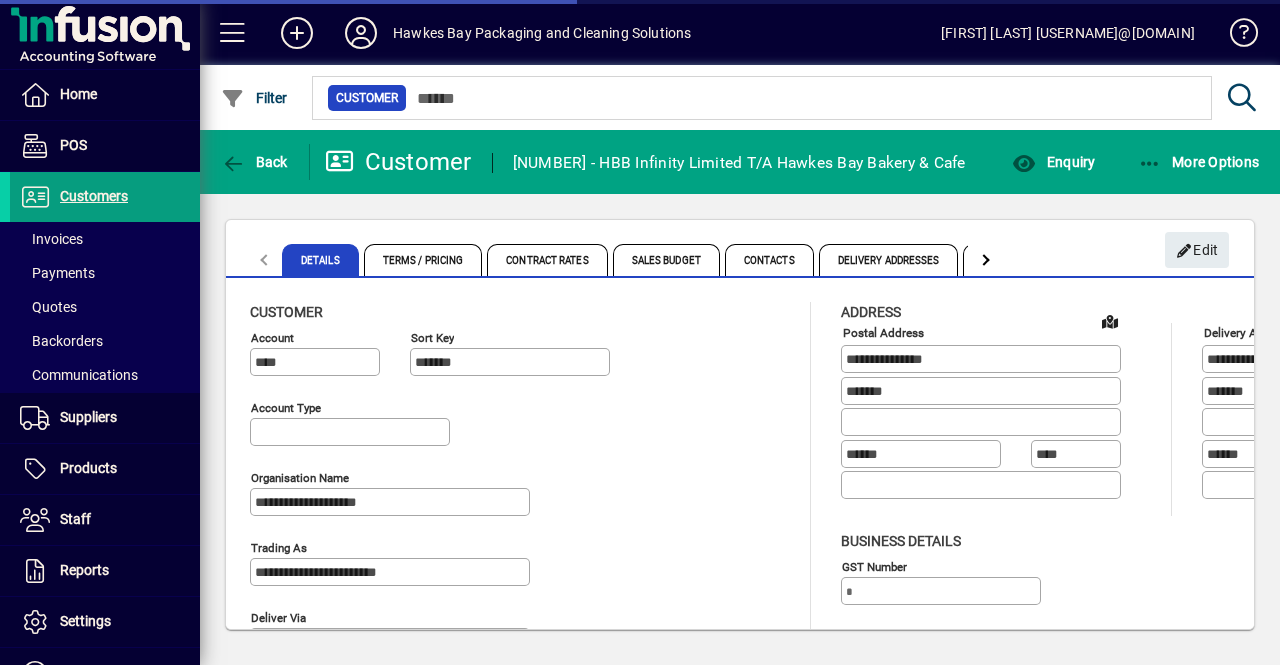 type on "**********" 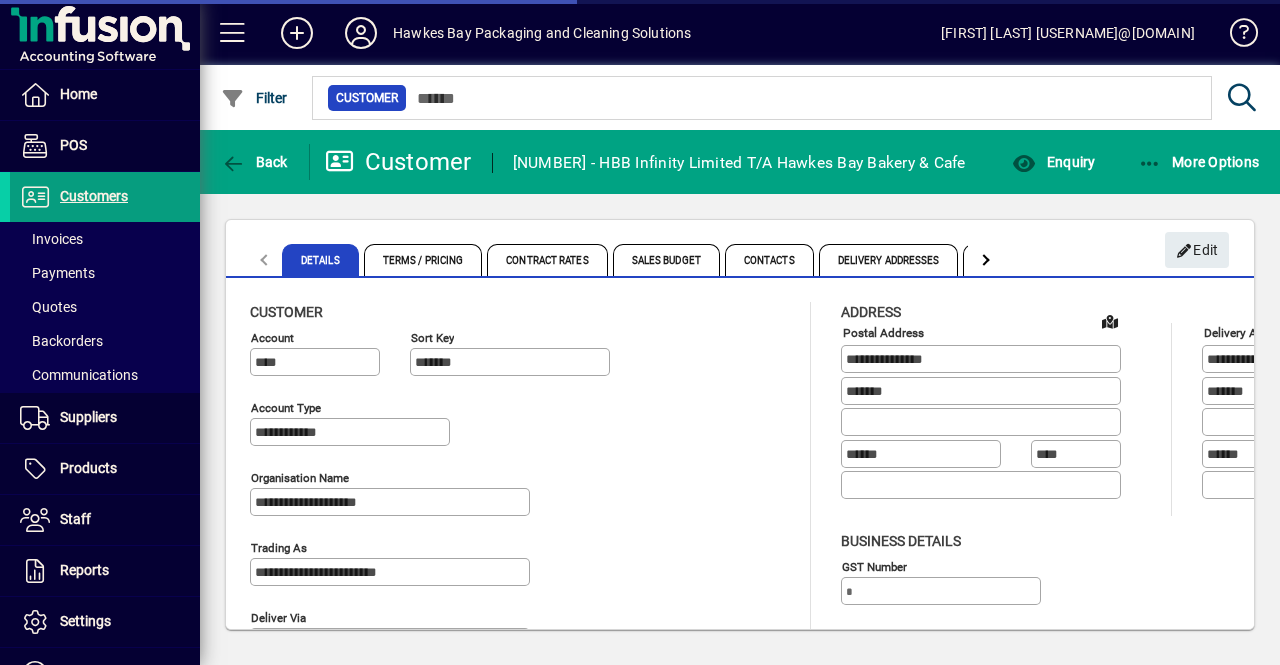 type on "**********" 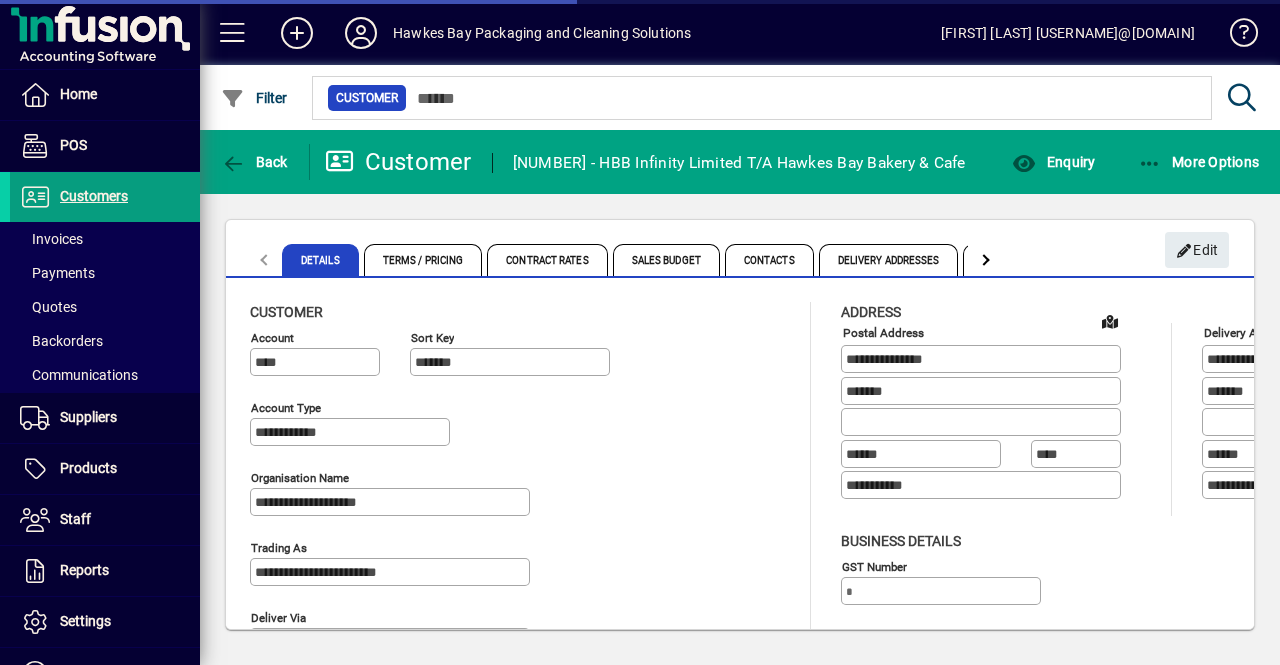 type on "**********" 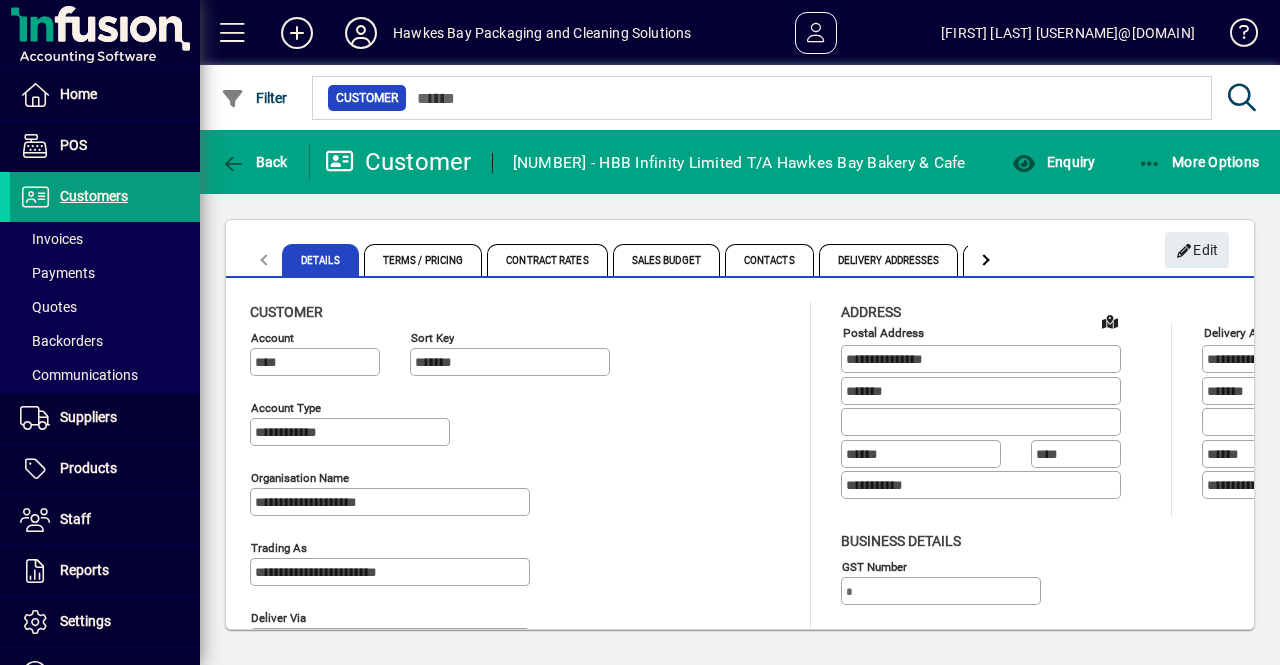 click 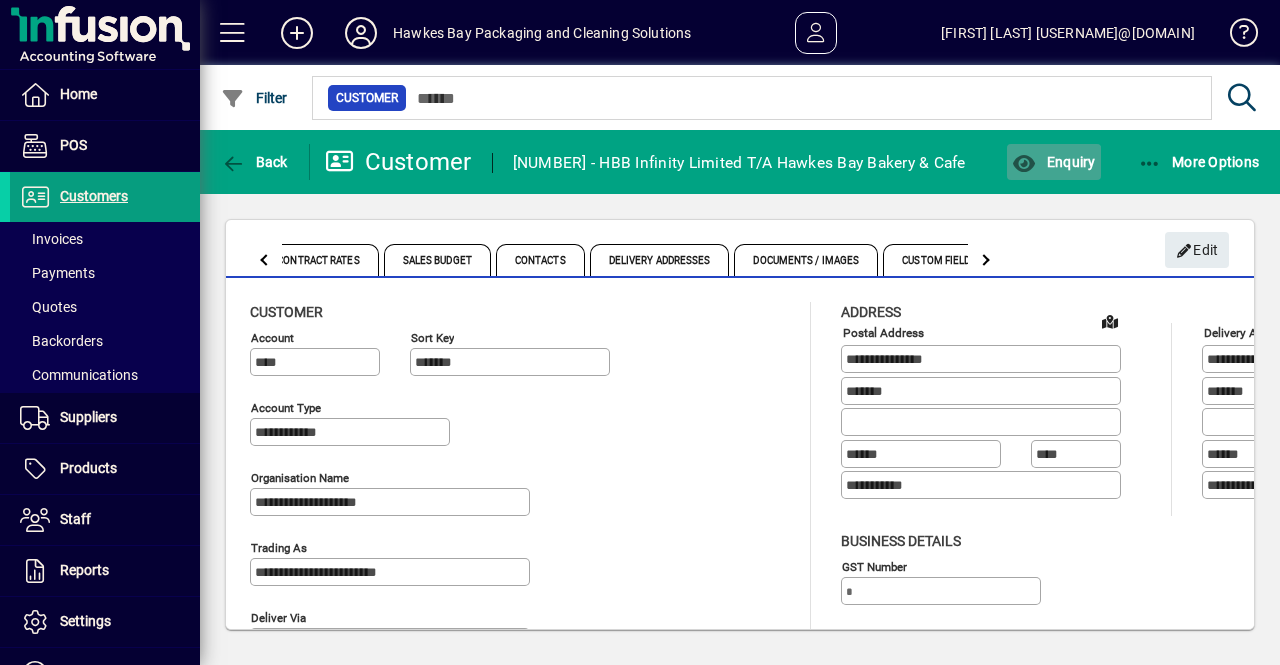 click on "Enquiry" 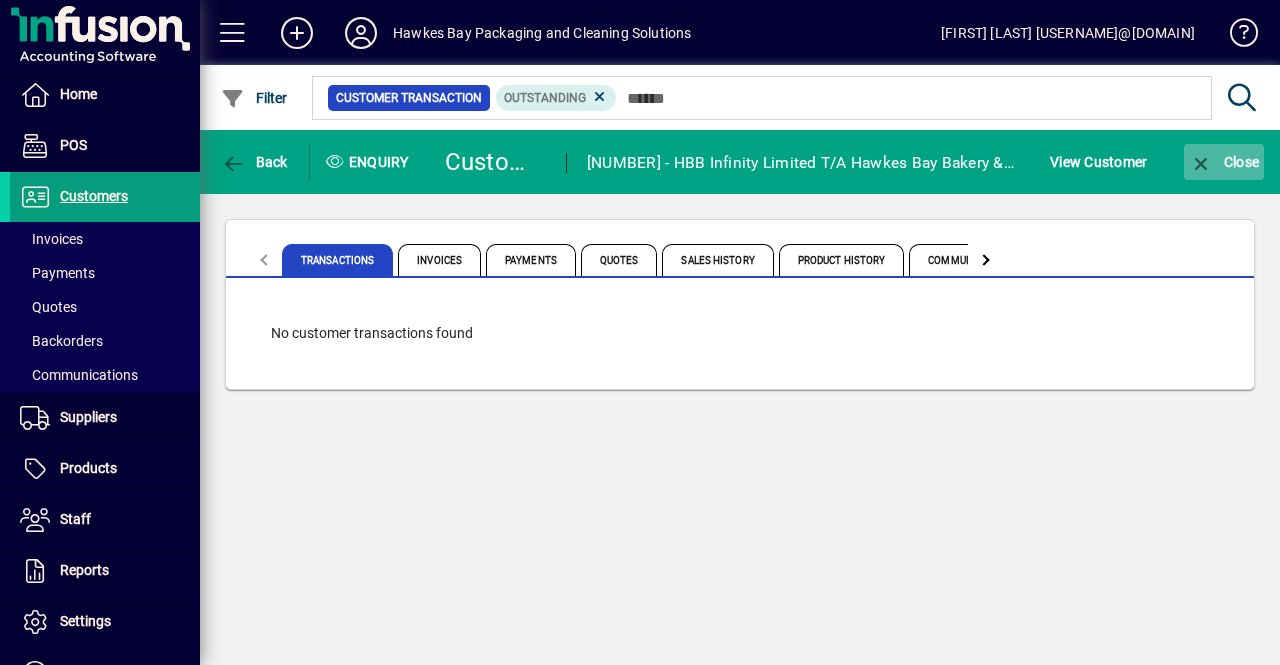 click on "Close" 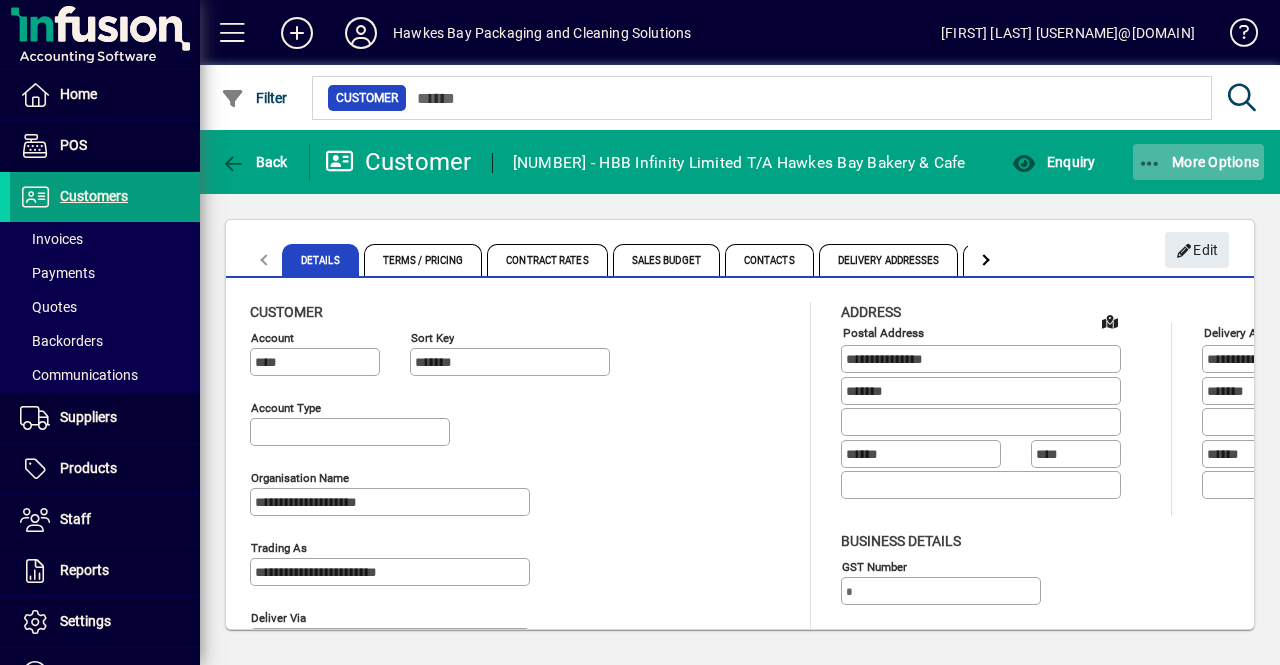 type on "**********" 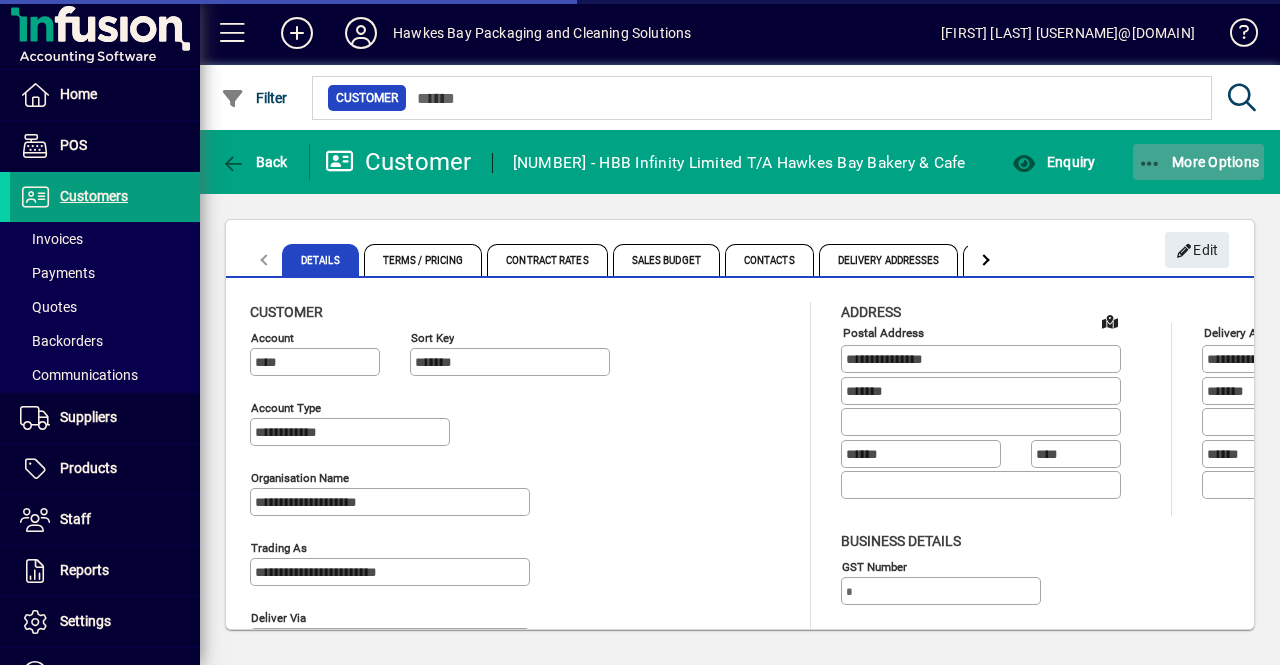 click on "More Options" 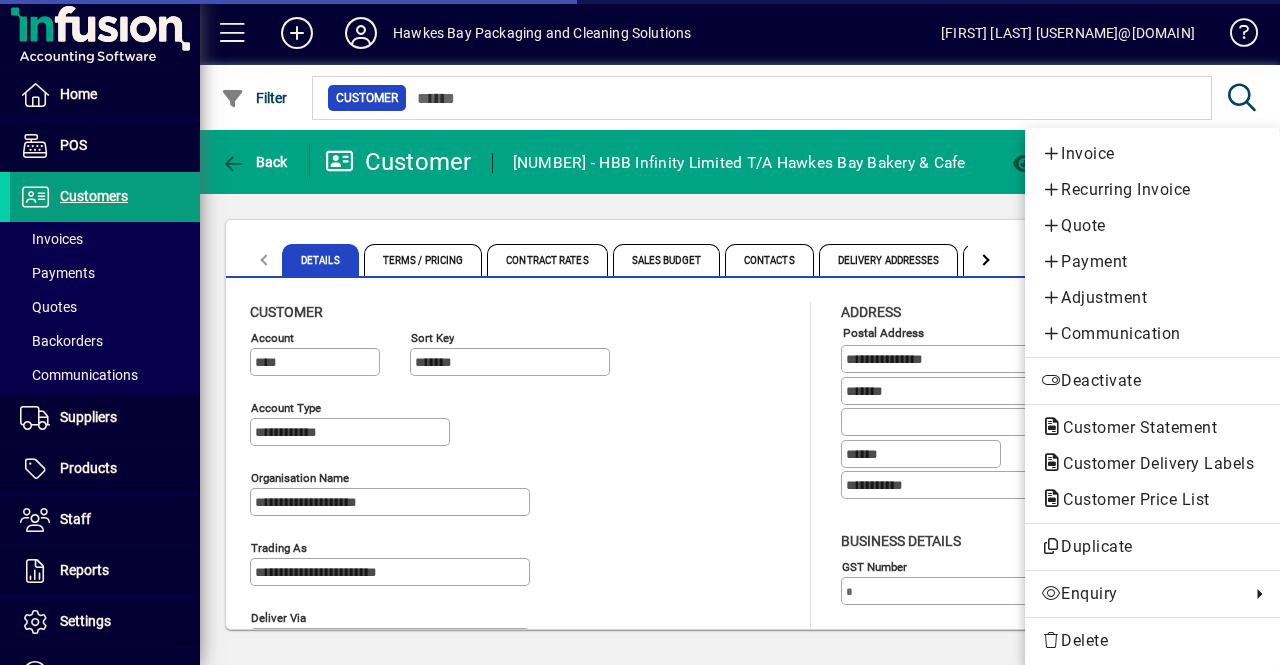 type on "**********" 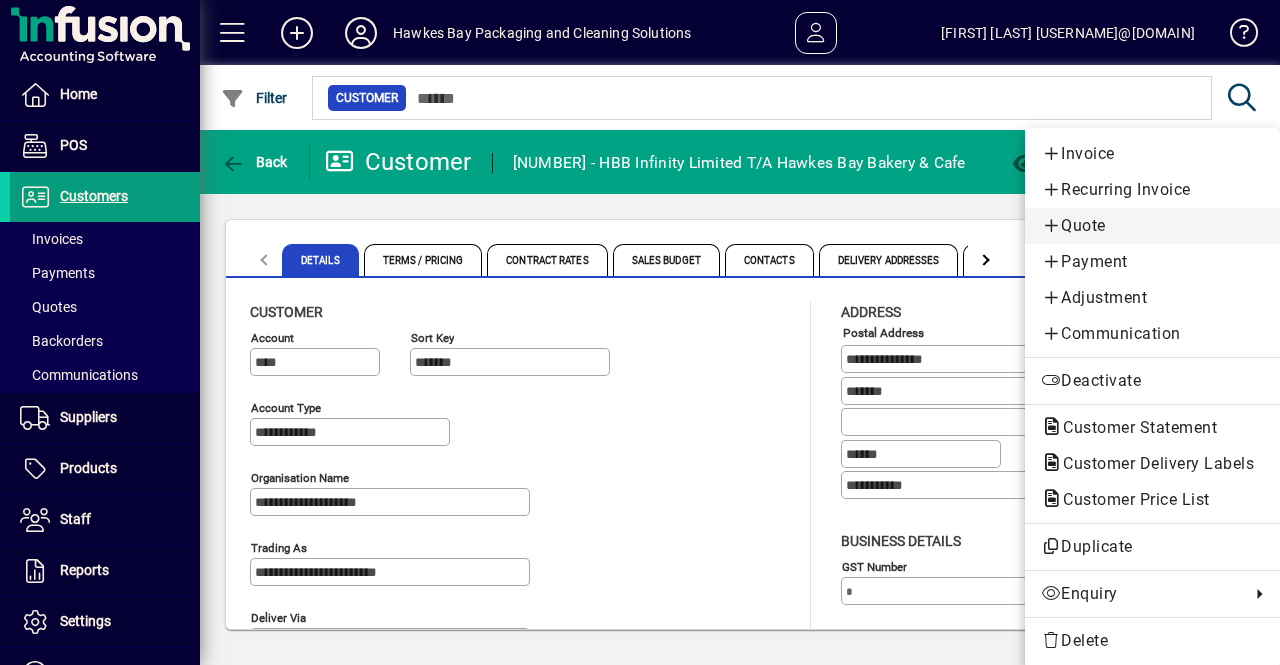 click on "Quote" at bounding box center [1152, 226] 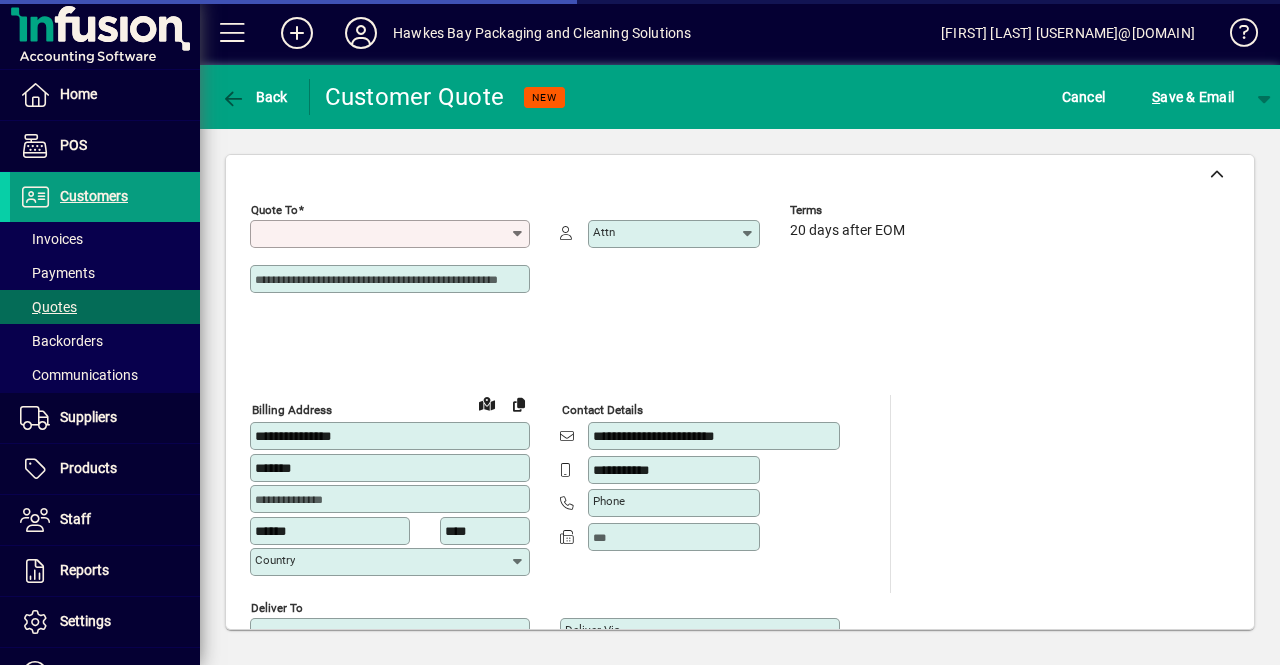 type on "**********" 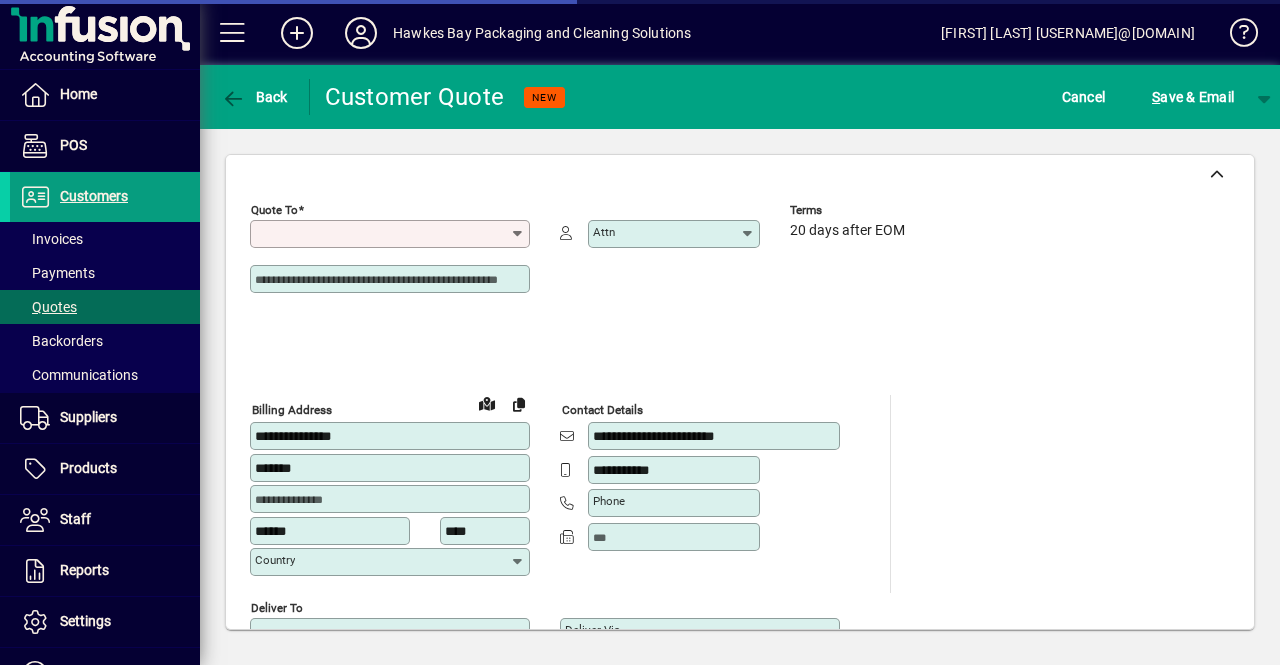 type on "******" 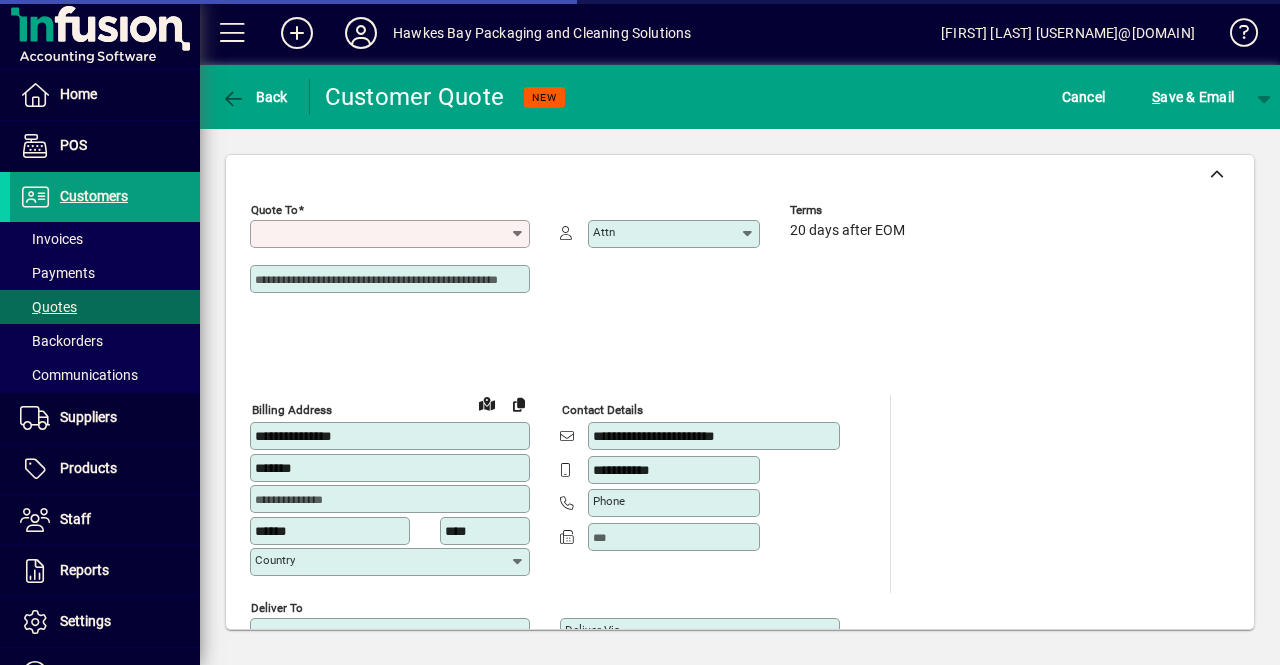 type on "**********" 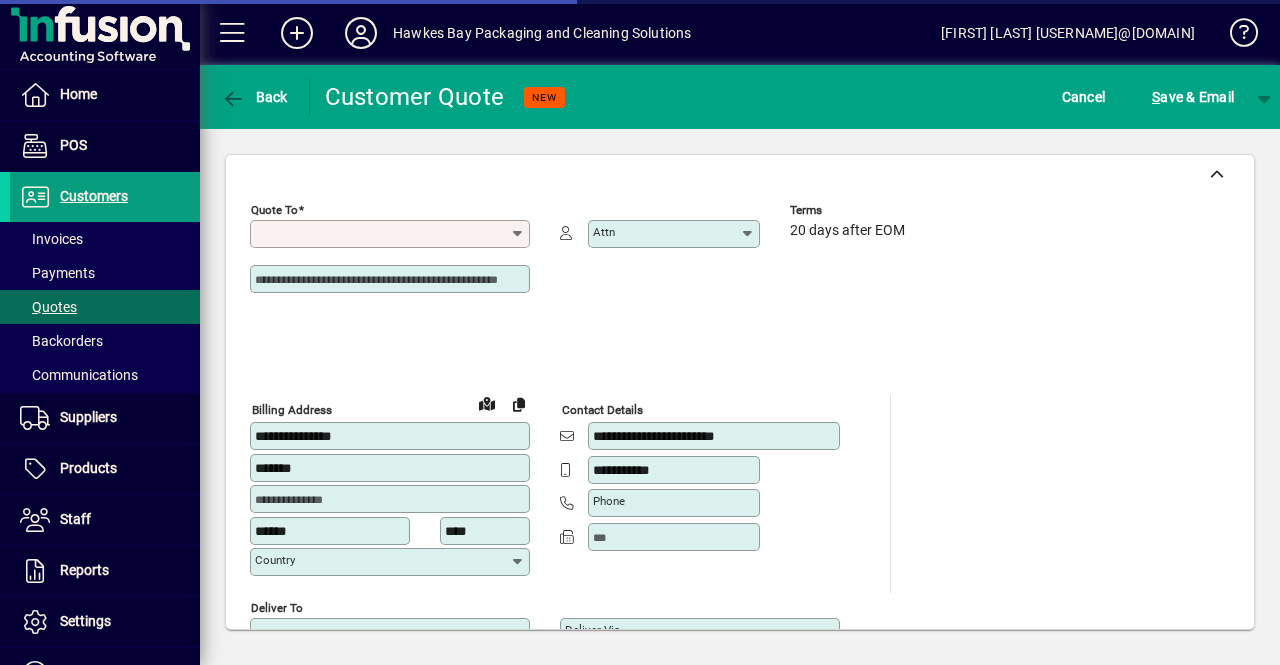 type on "**********" 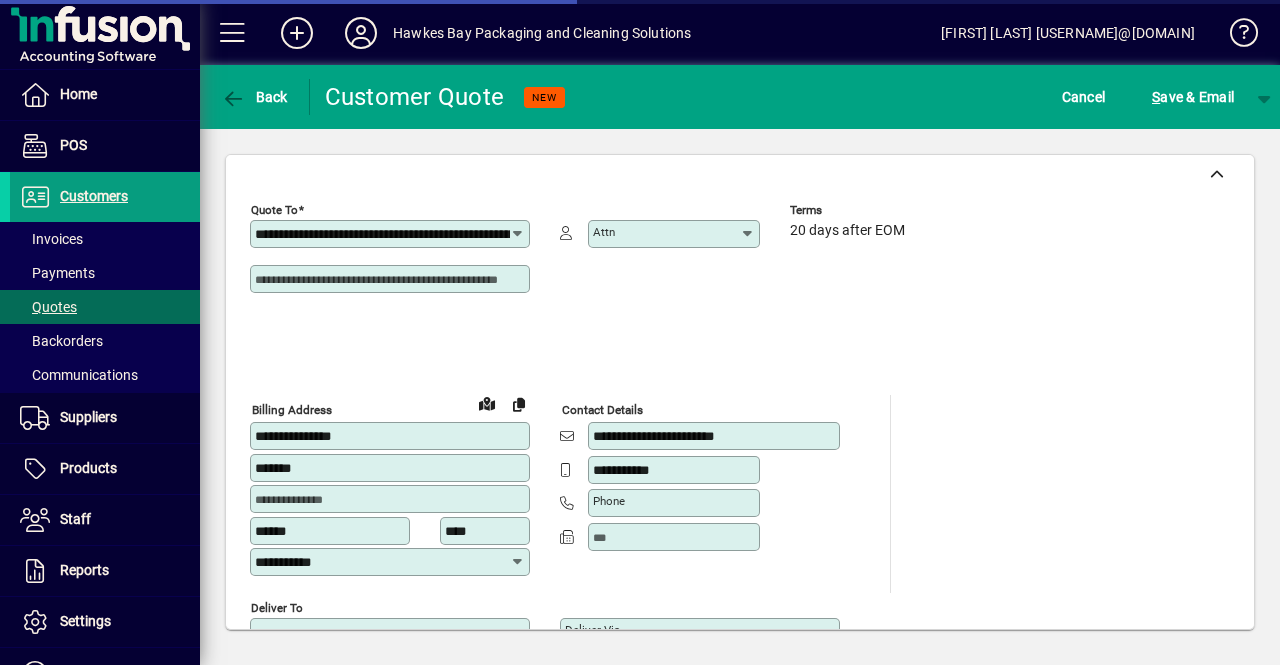 type on "*******" 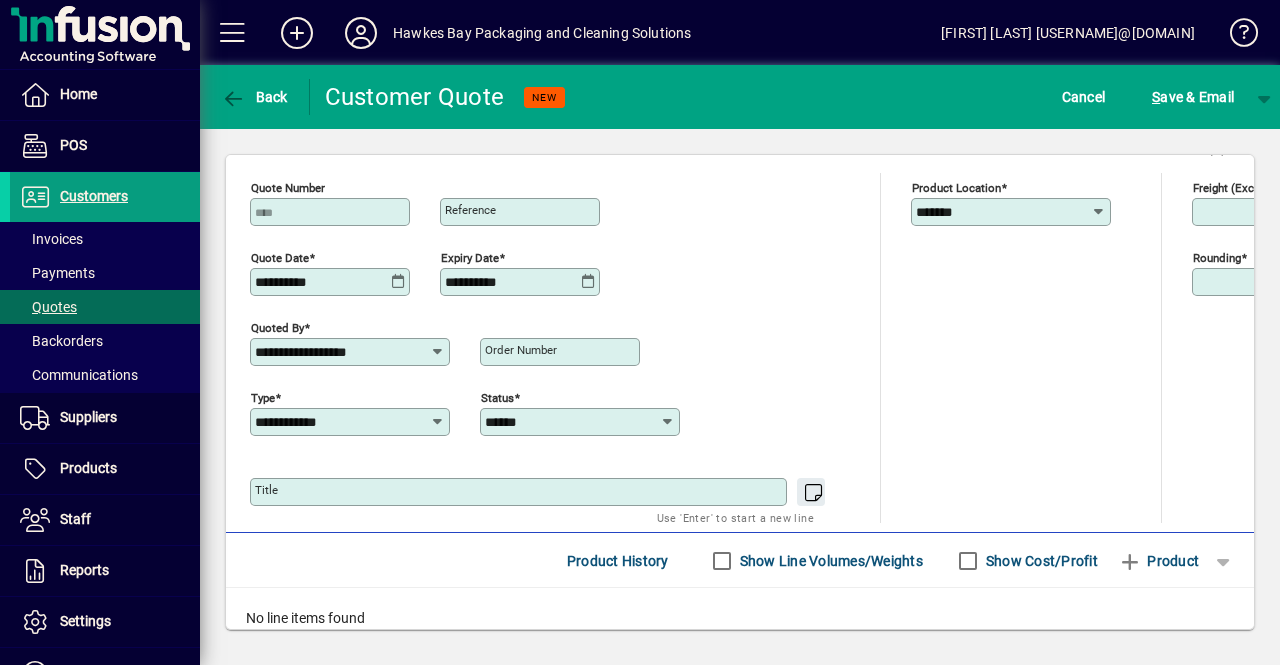 scroll, scrollTop: 738, scrollLeft: 0, axis: vertical 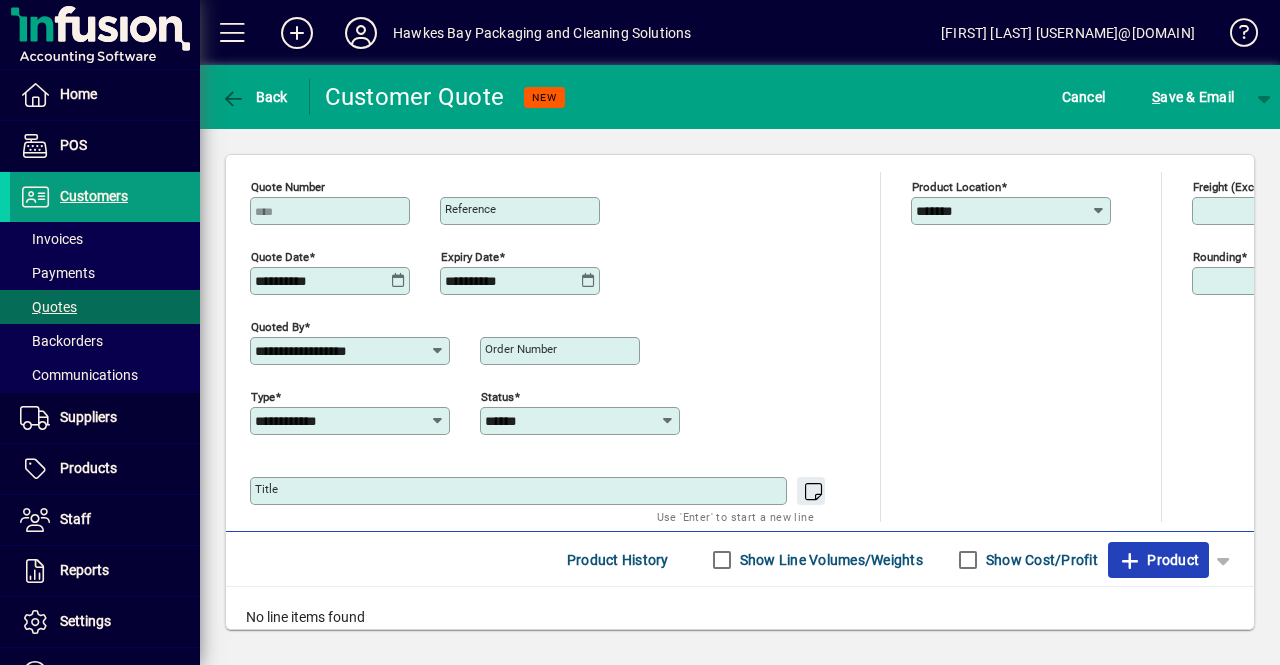 click 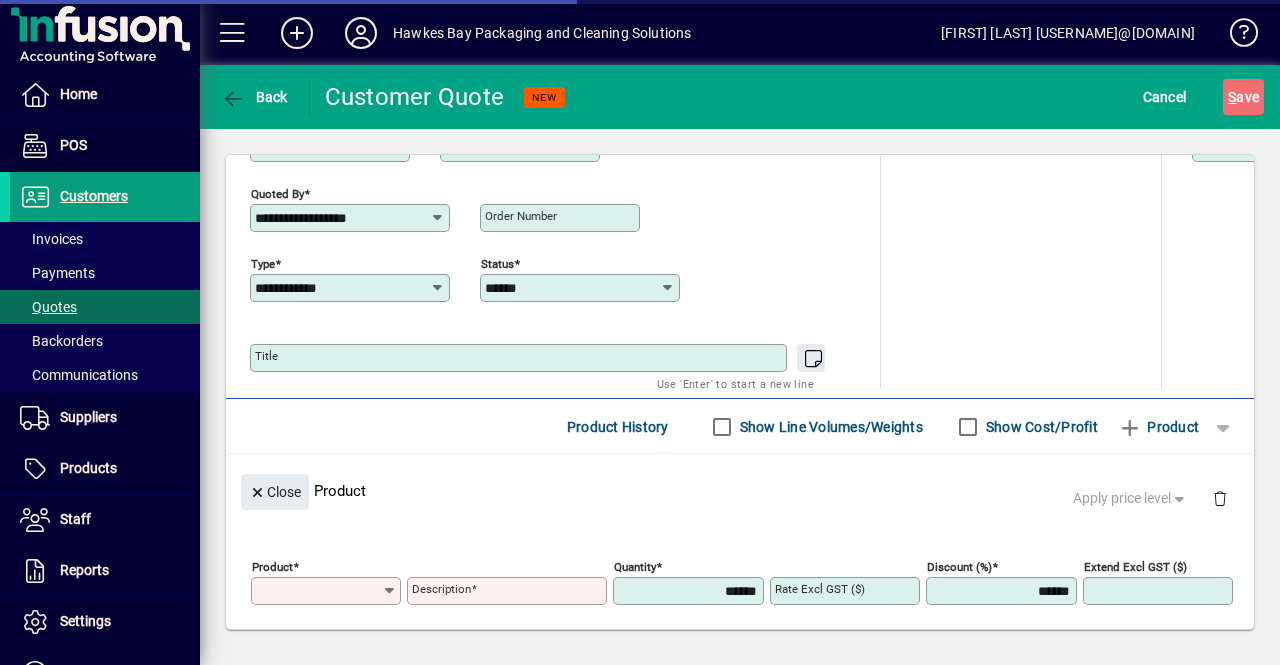 scroll, scrollTop: 174, scrollLeft: 0, axis: vertical 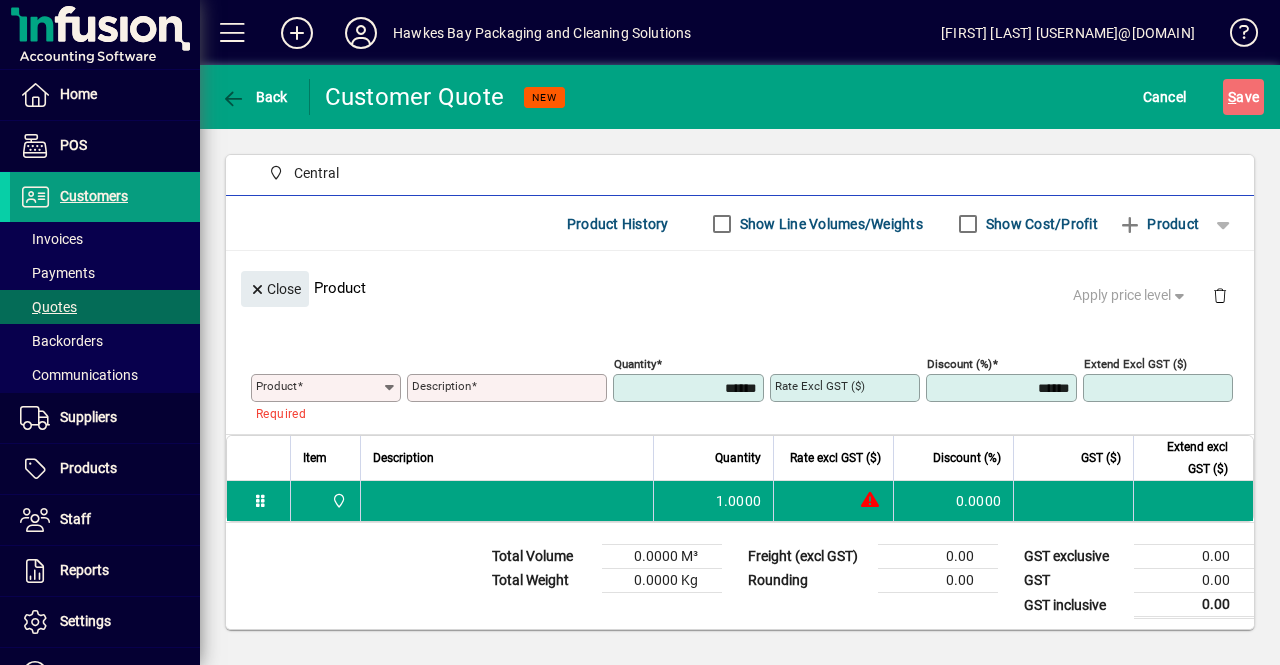 click on "Product" 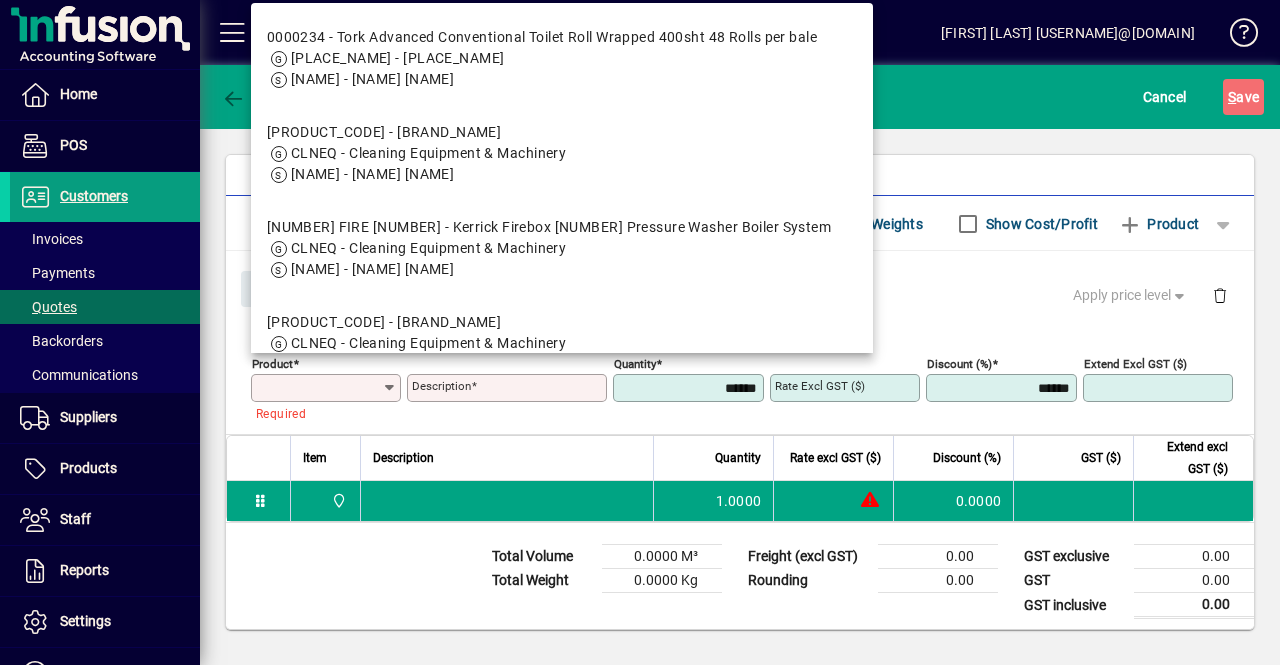paste on "*******" 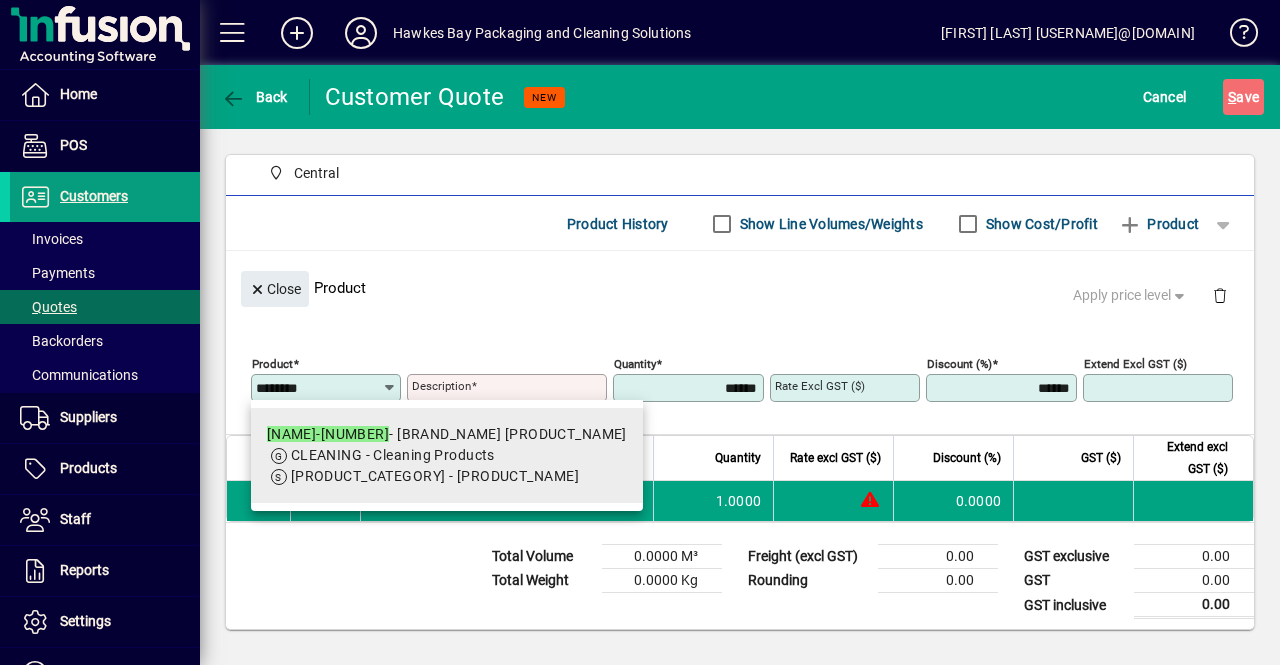 click on "CLEANING - Cleaning Products" at bounding box center (393, 455) 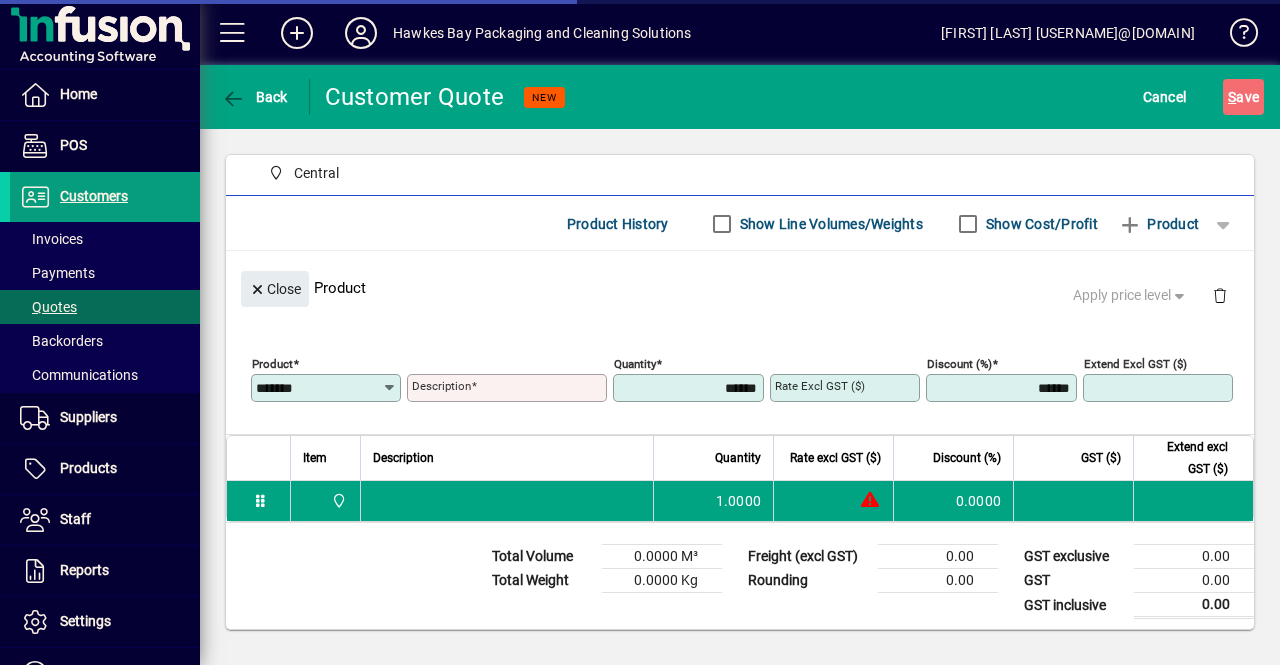 type on "**********" 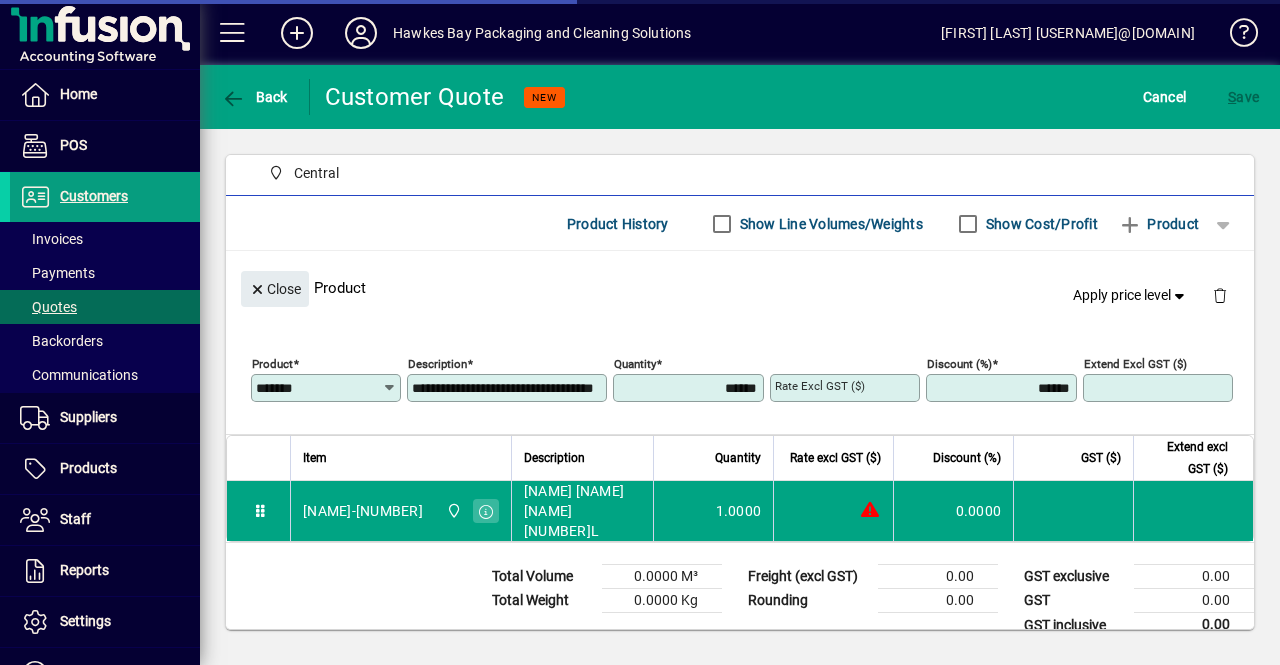 type on "*******" 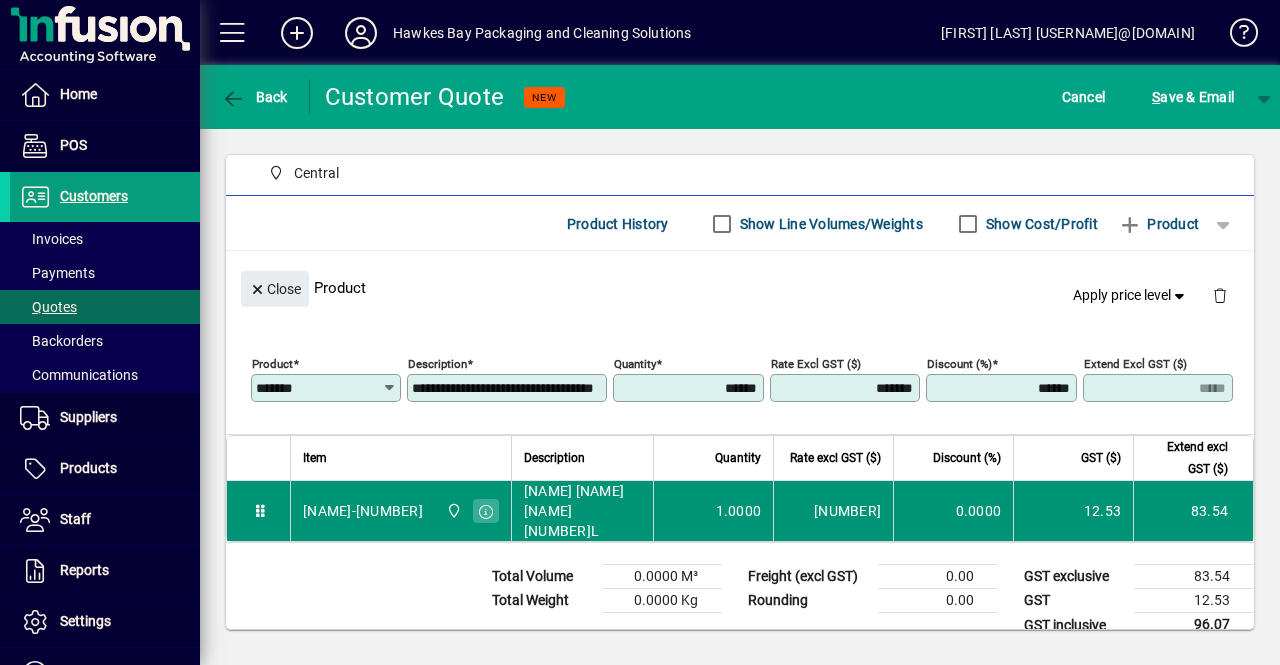 click on "[NAME]-[NUMBER]" at bounding box center [363, 511] 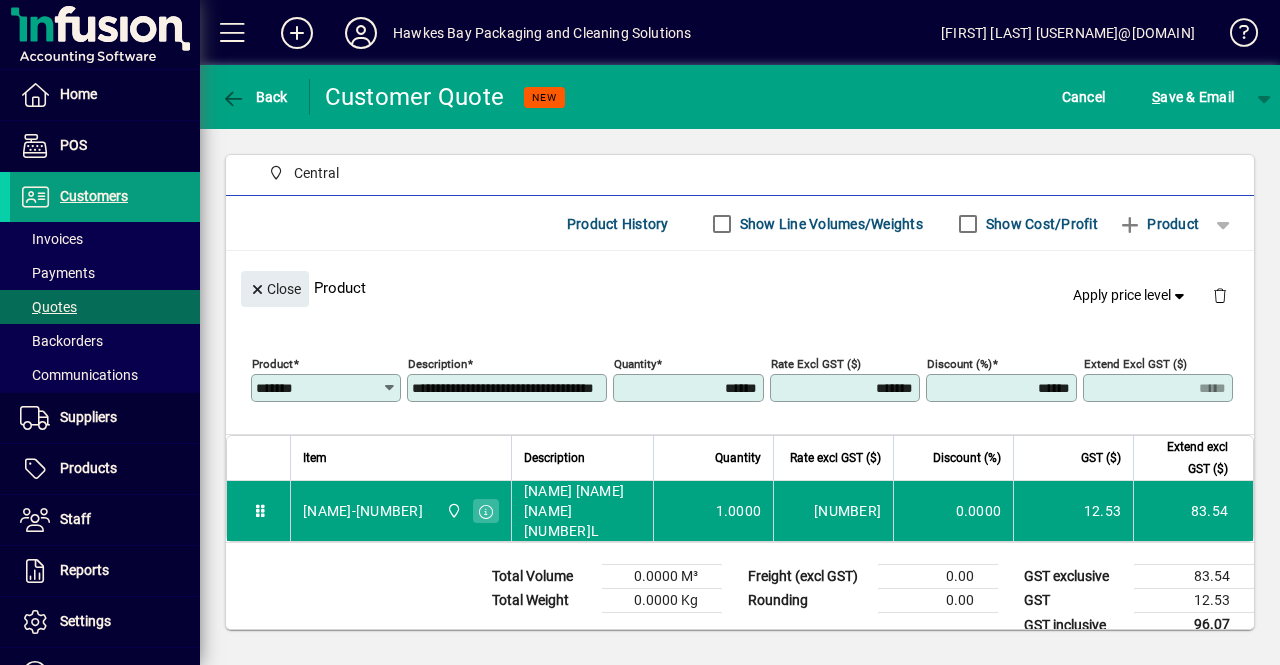 click on "**********" 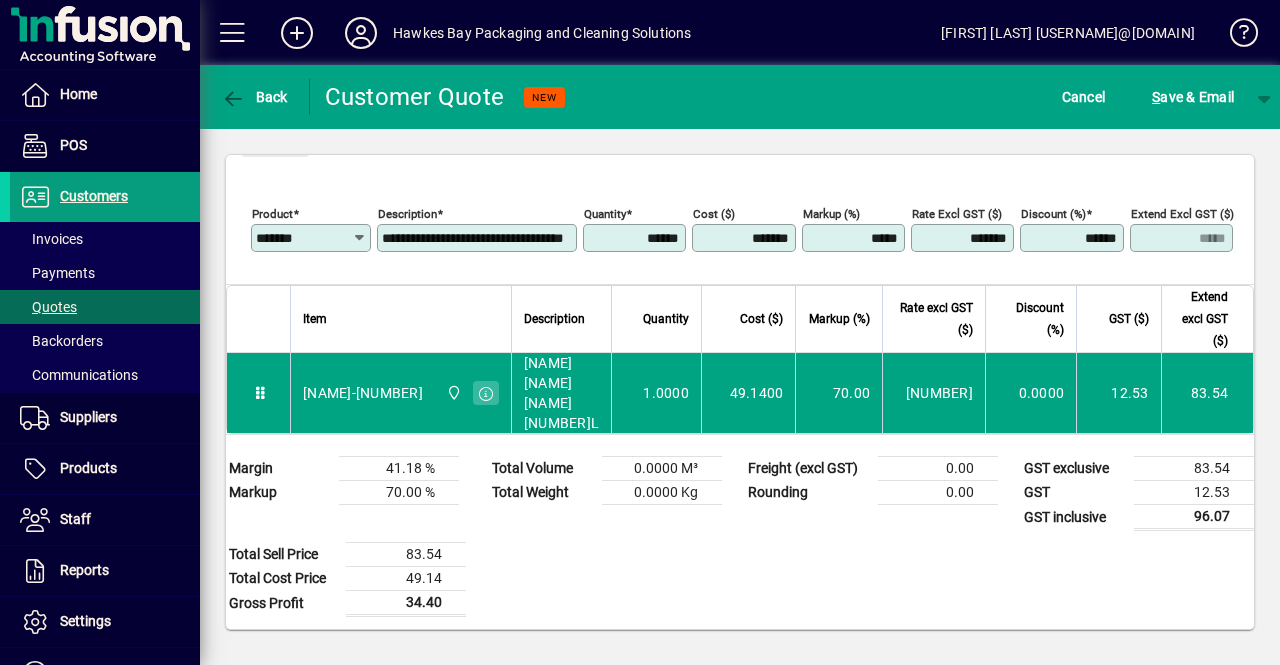 scroll, scrollTop: 340, scrollLeft: 0, axis: vertical 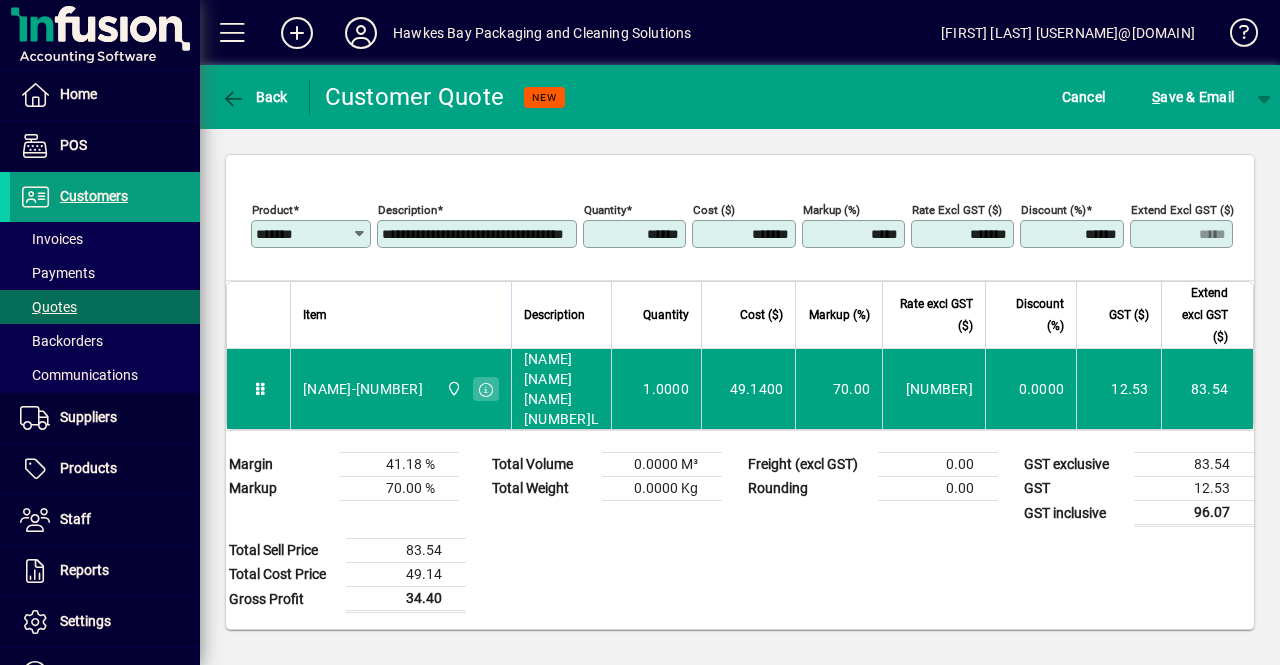 drag, startPoint x: 935, startPoint y: 218, endPoint x: 1104, endPoint y: 219, distance: 169.00296 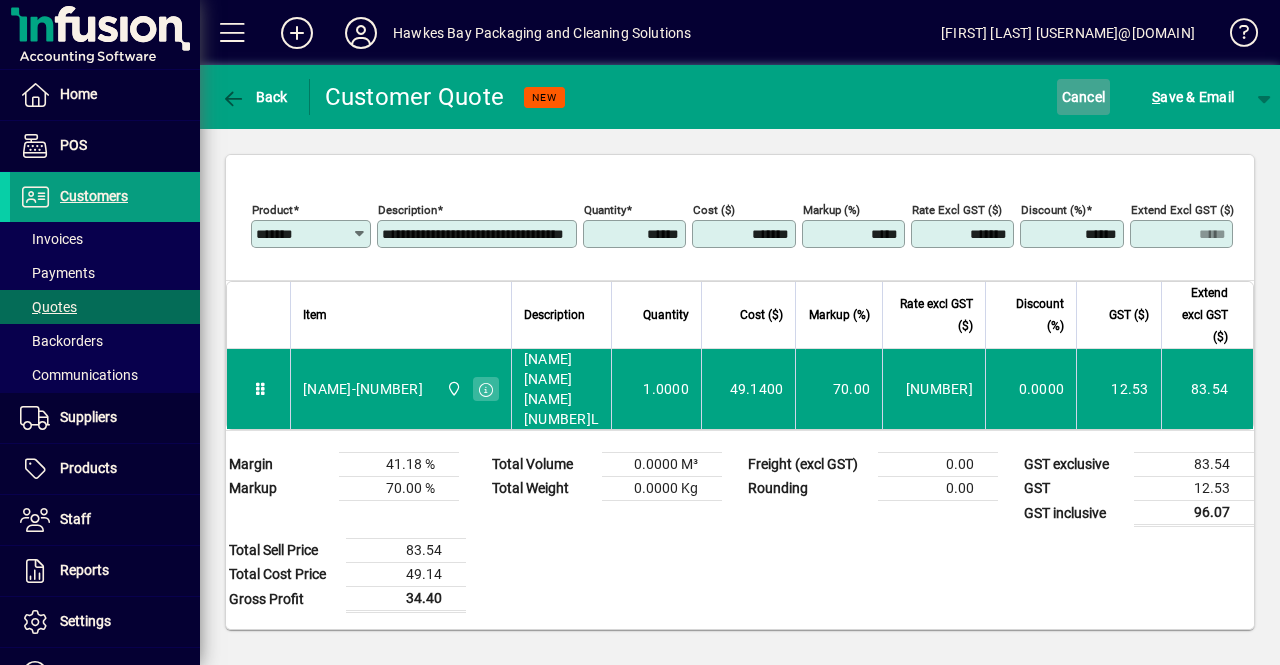 click on "Cancel" 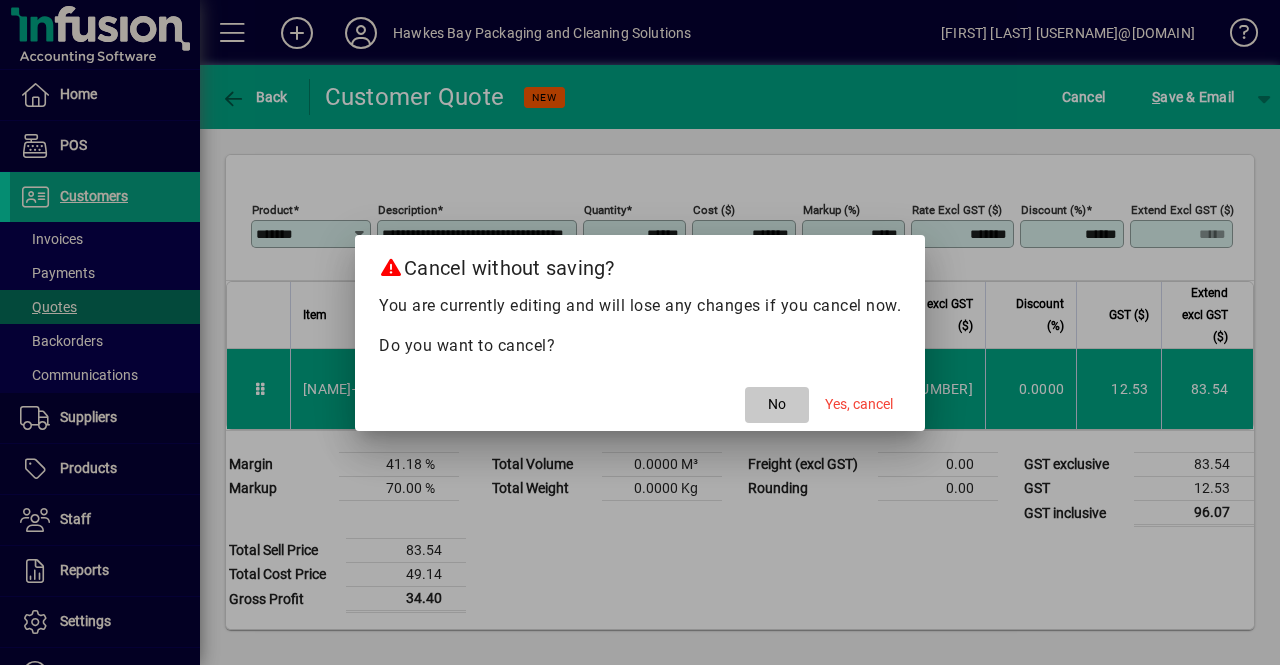 click on "No" 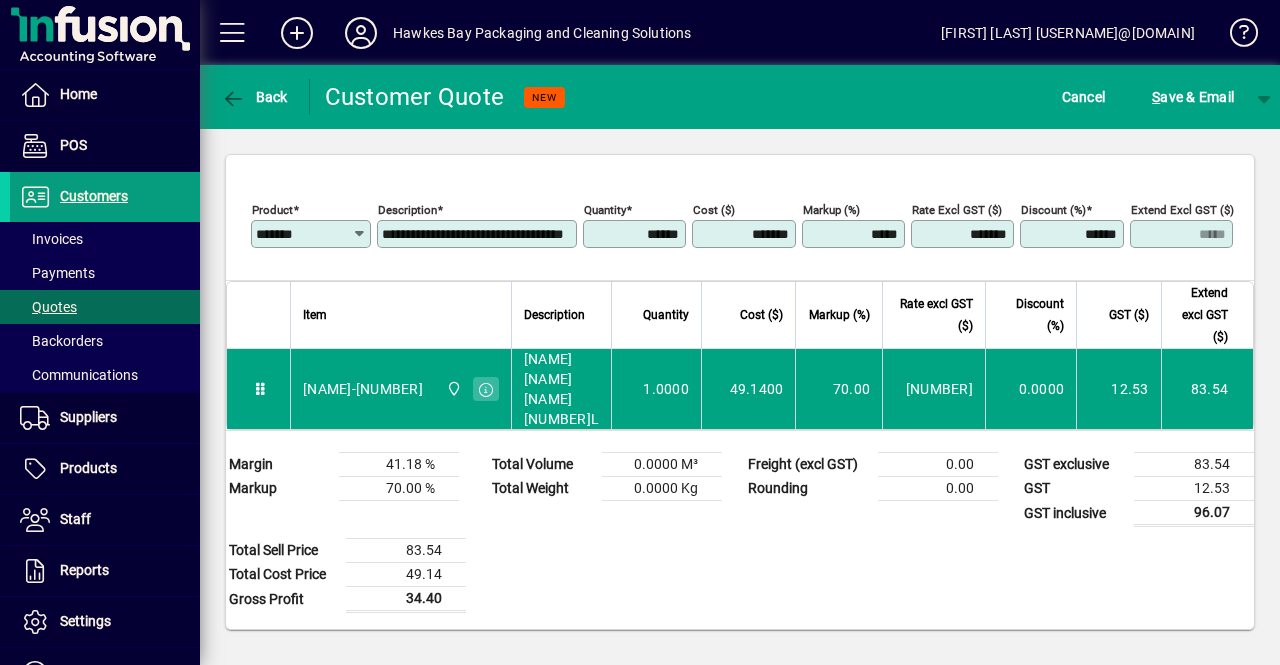 click on "Freight (excl GST)   0.00   Rounding   0.00" 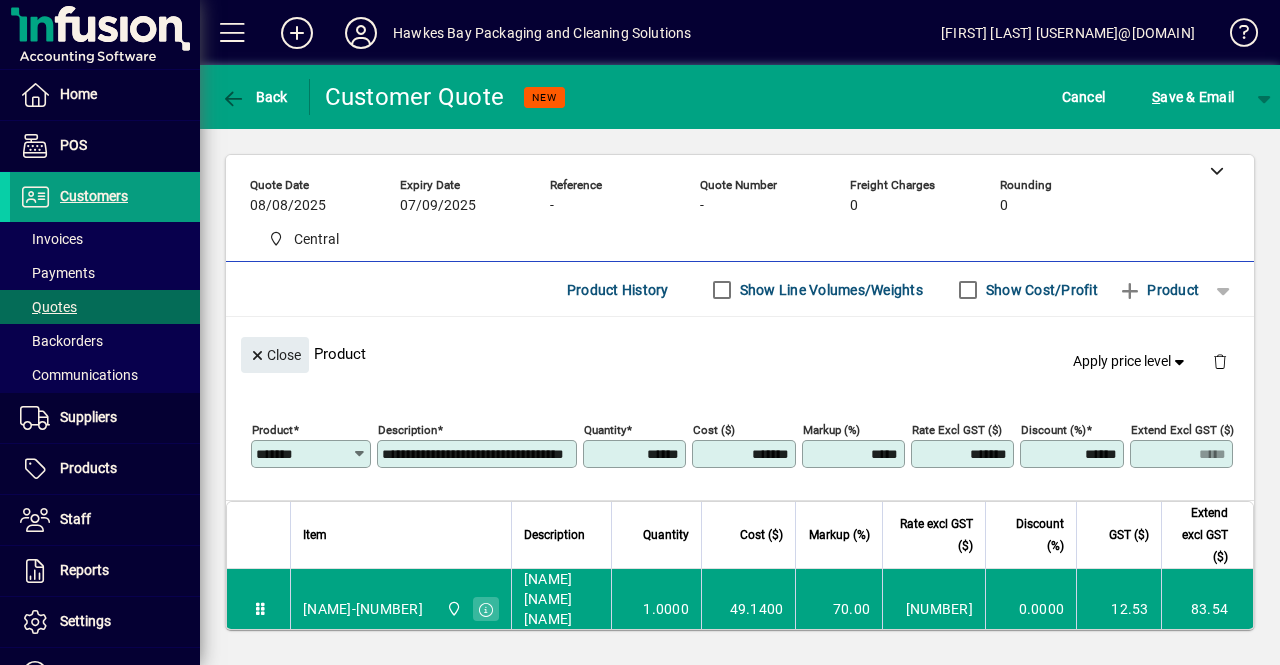 scroll, scrollTop: 106, scrollLeft: 0, axis: vertical 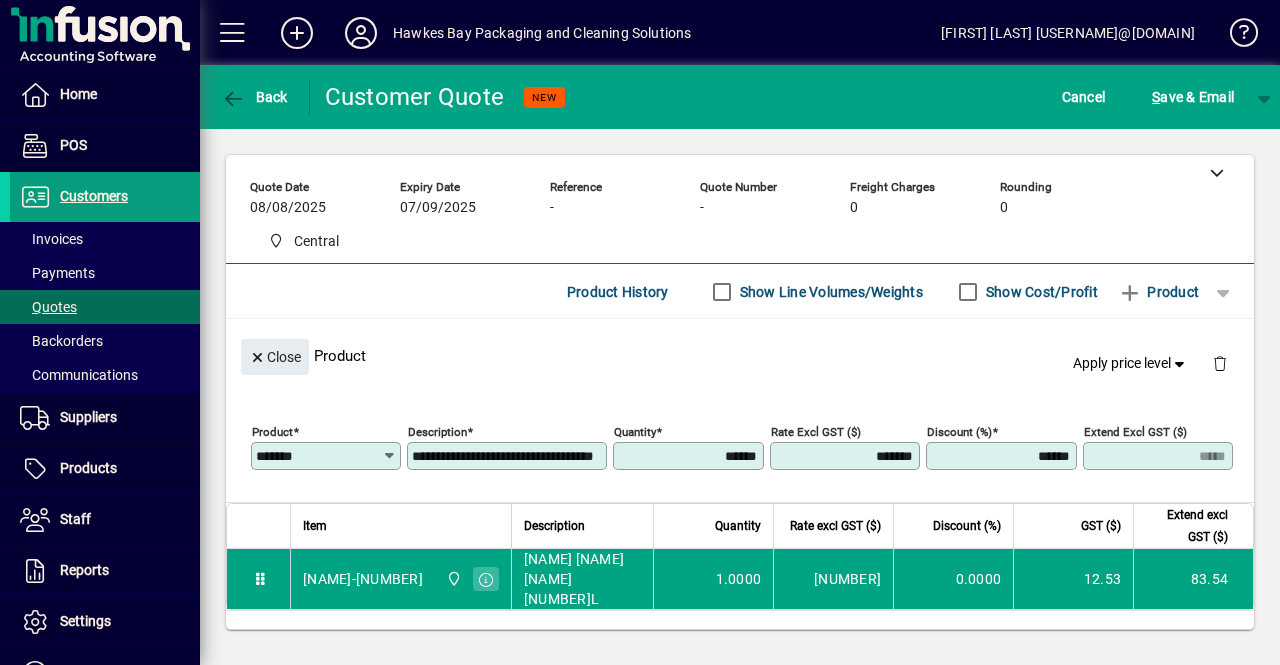 click on "Close  Product   Apply price level" 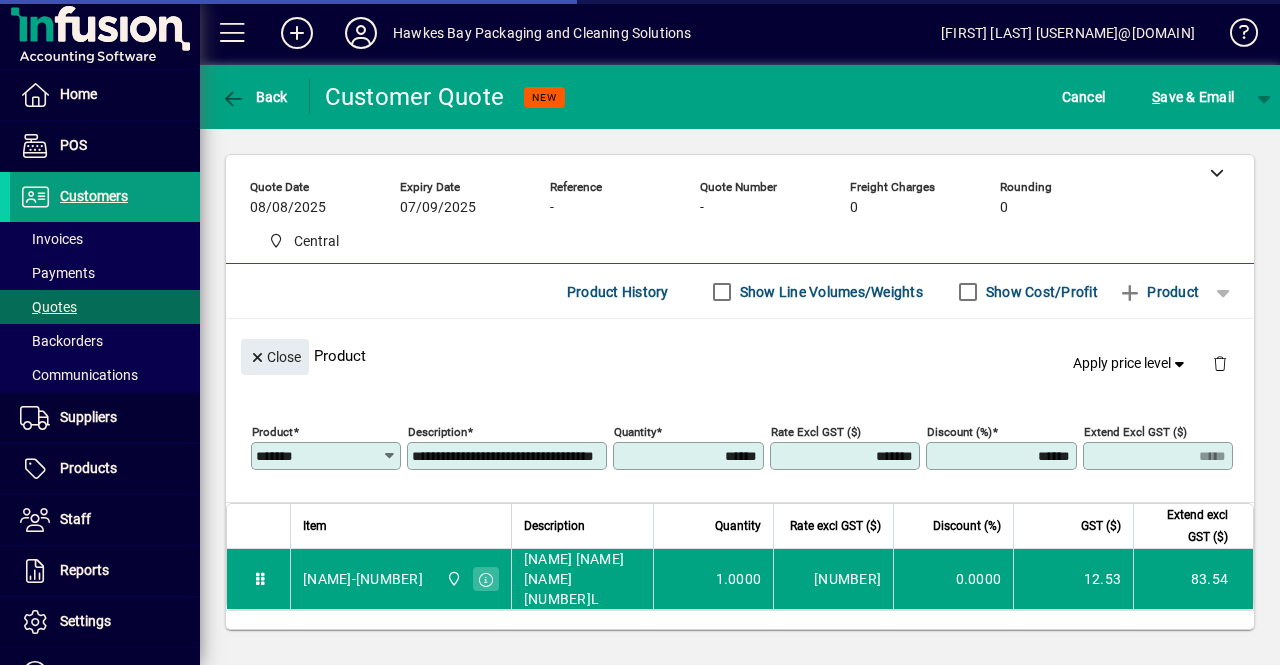 scroll, scrollTop: 174, scrollLeft: 0, axis: vertical 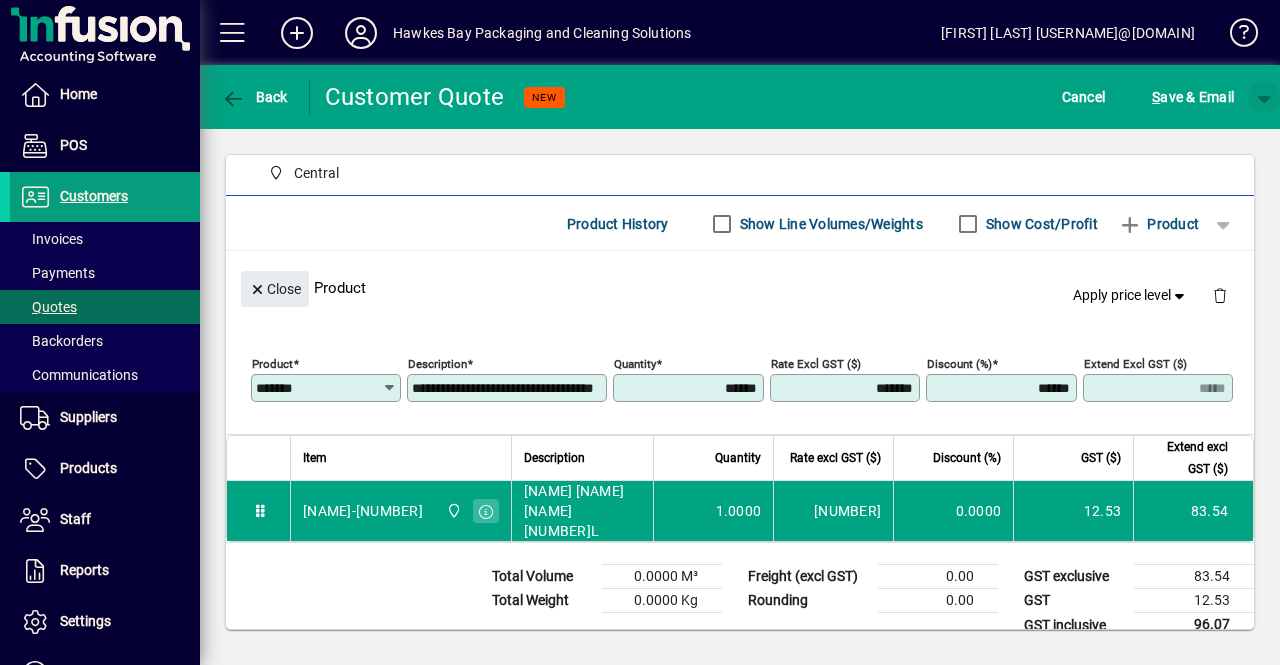 click 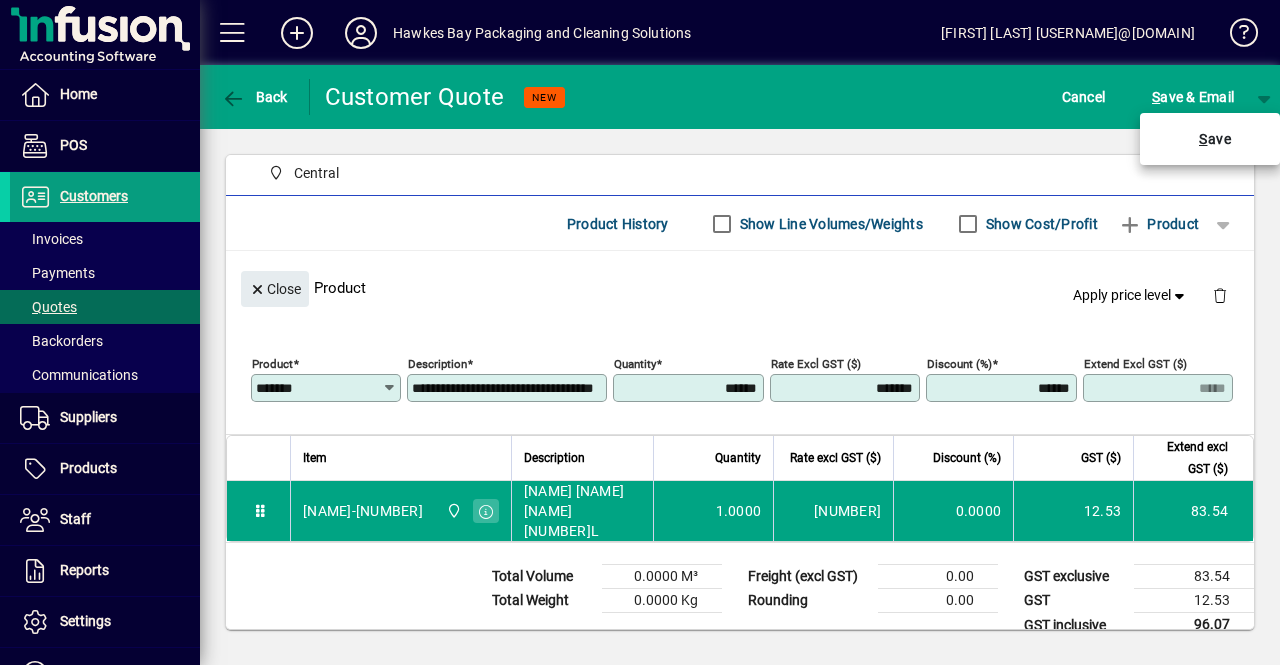 click at bounding box center (640, 332) 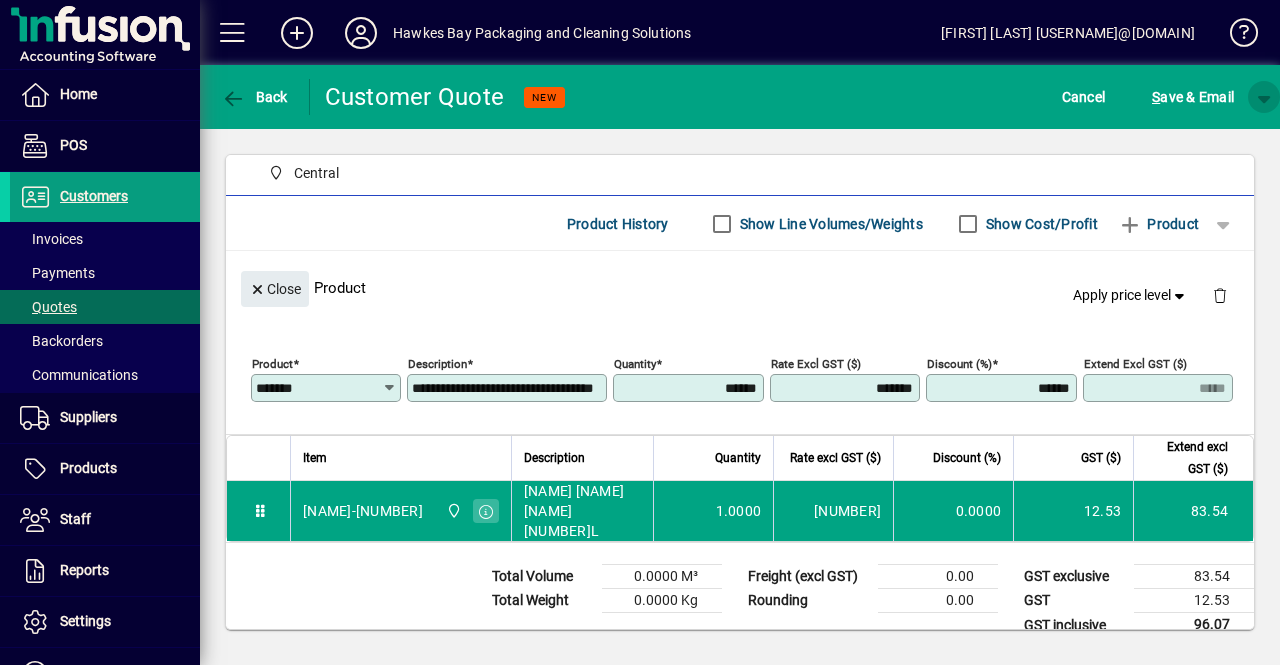 click 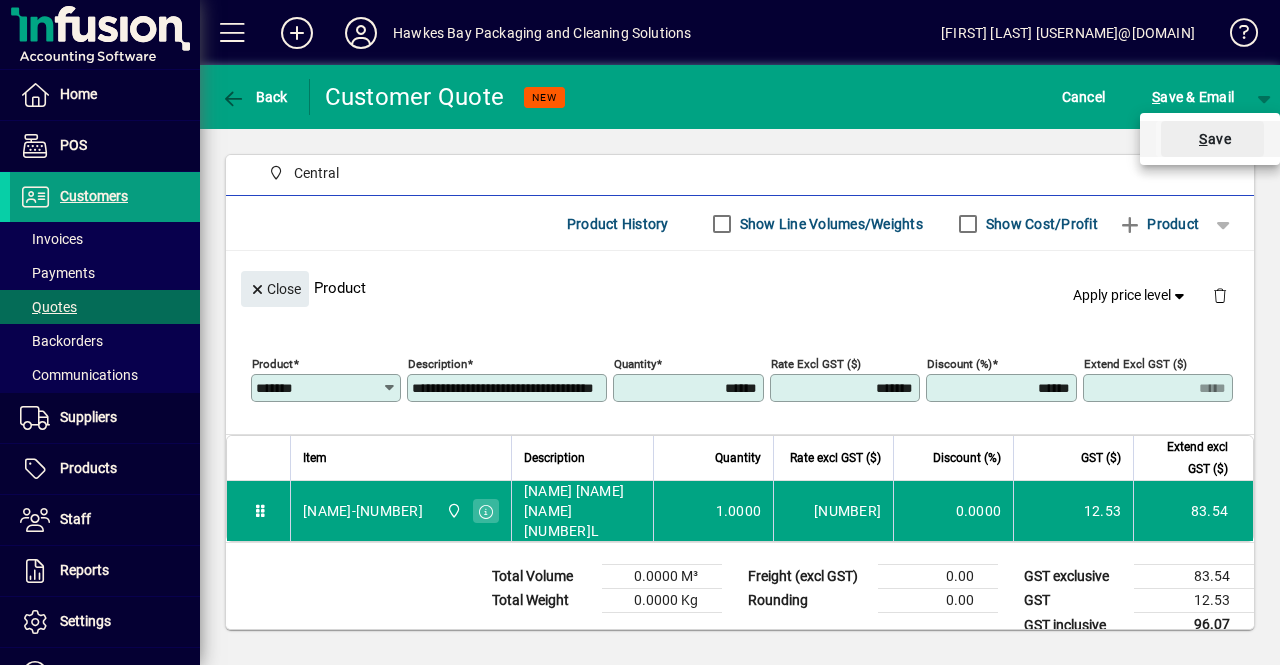 click on "S ave" at bounding box center (1212, 139) 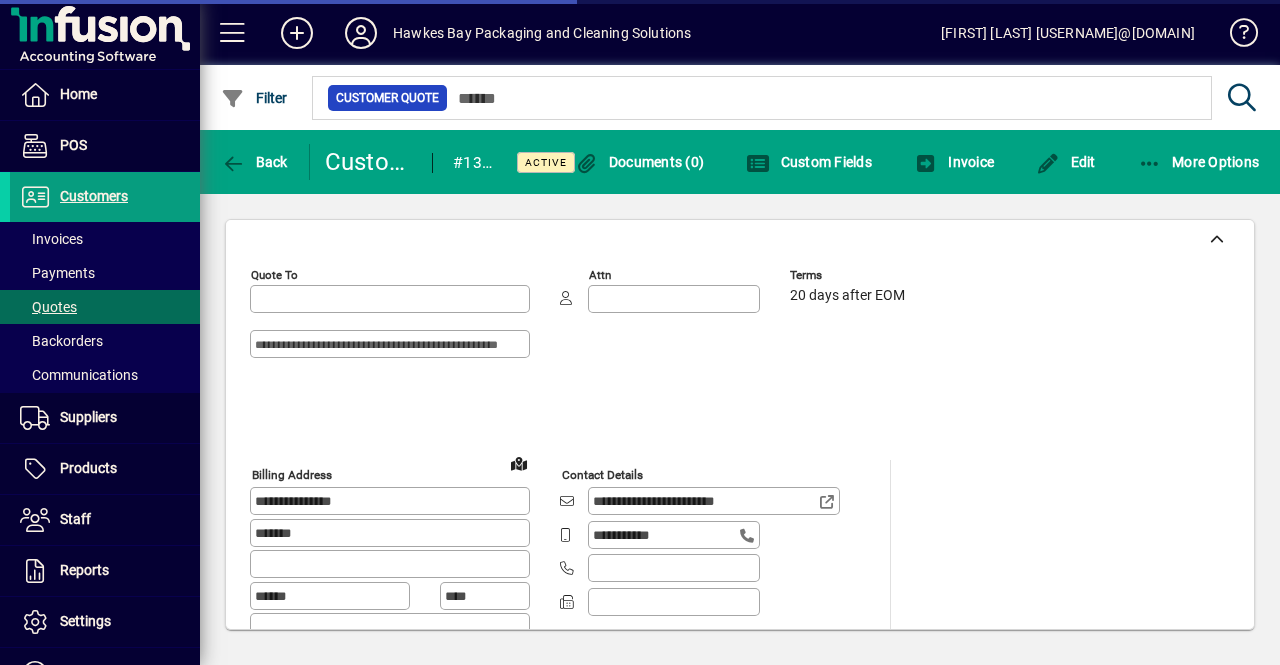 type on "**********" 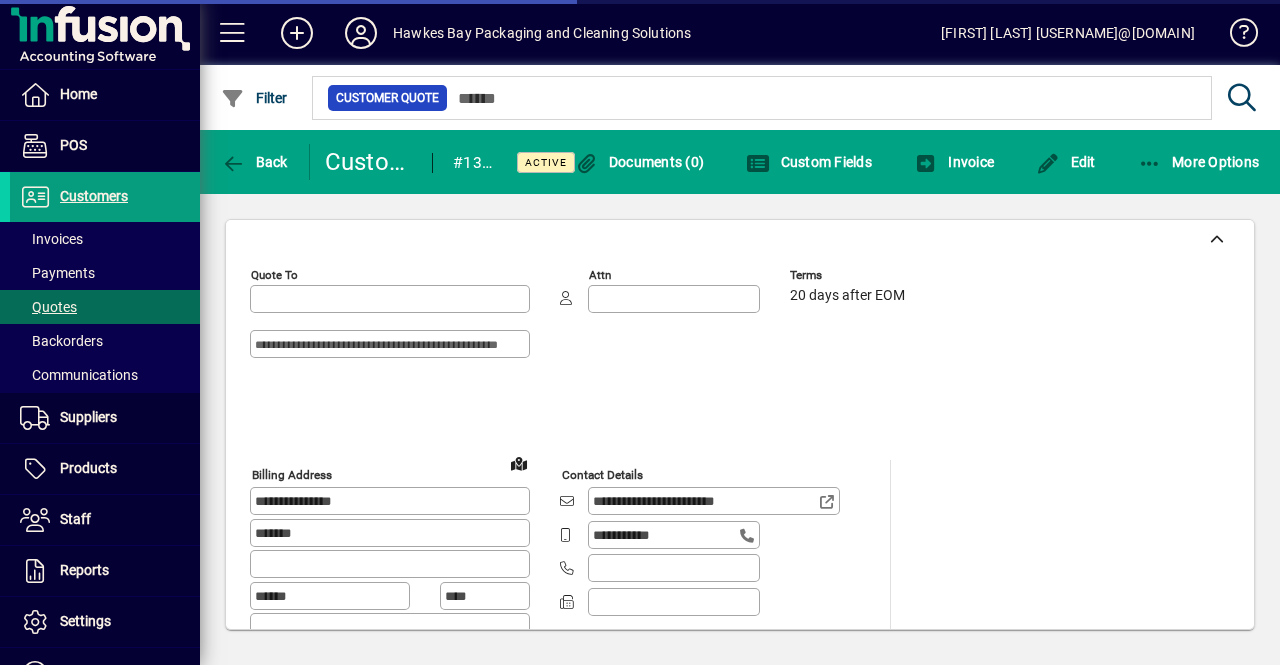 type on "**********" 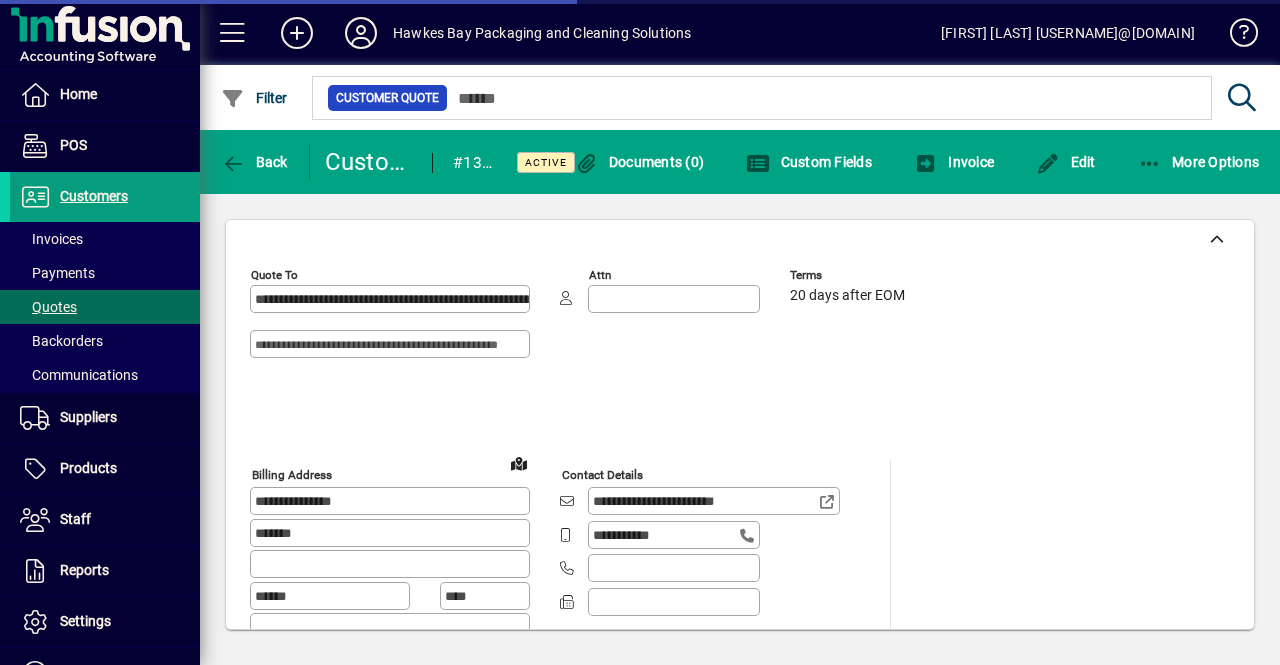 type on "**********" 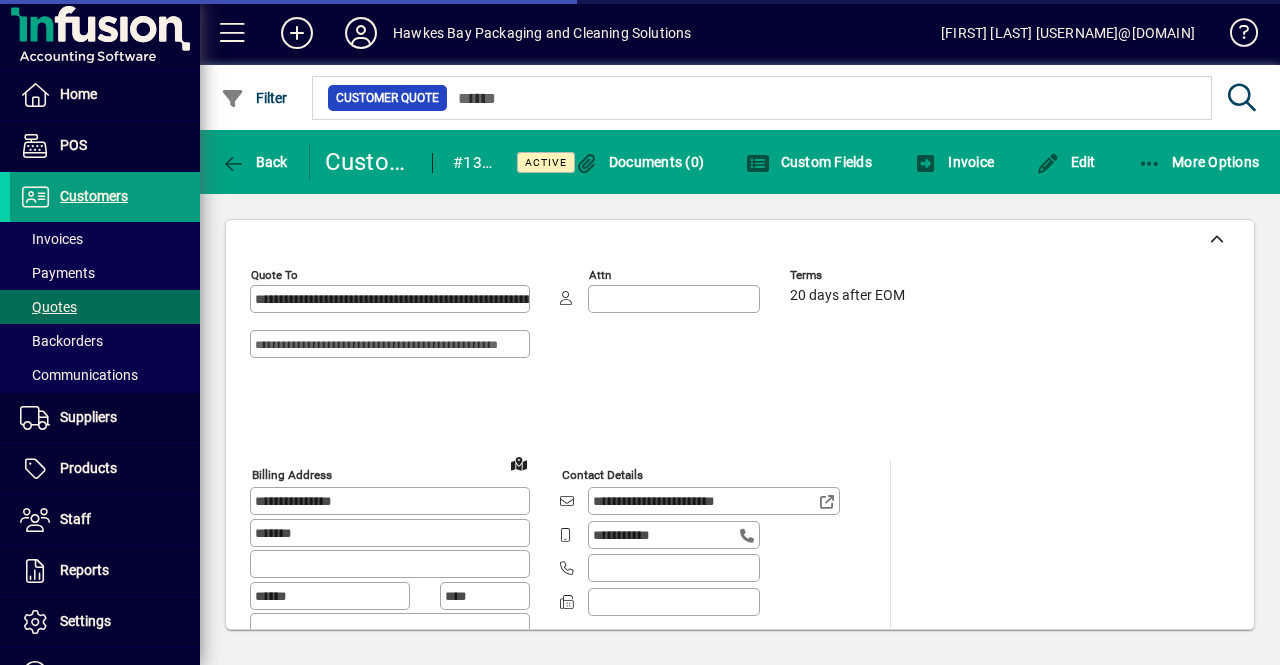 type on "**********" 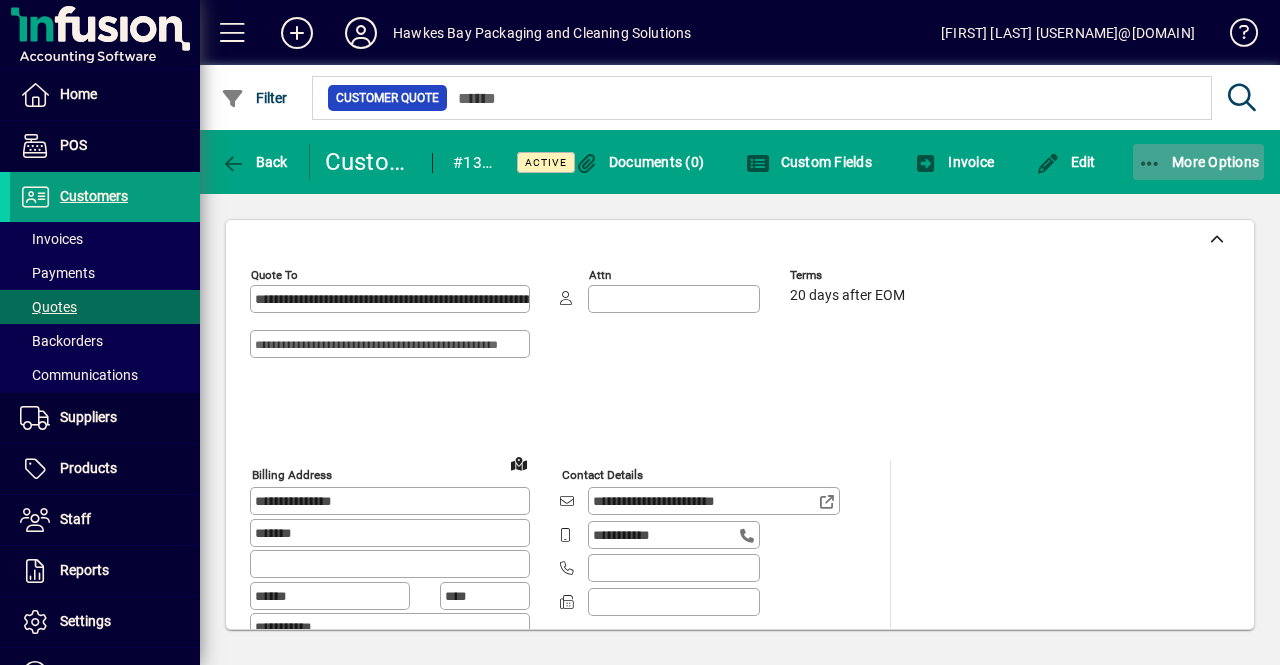 click 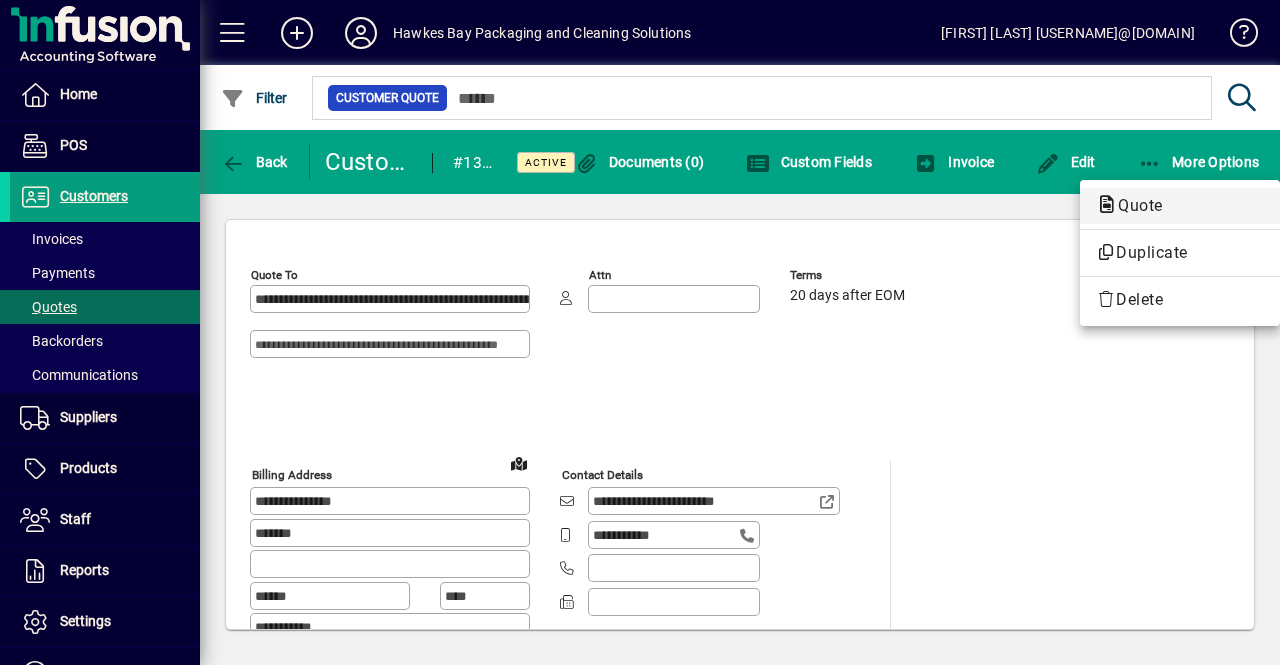 click on "Quote" 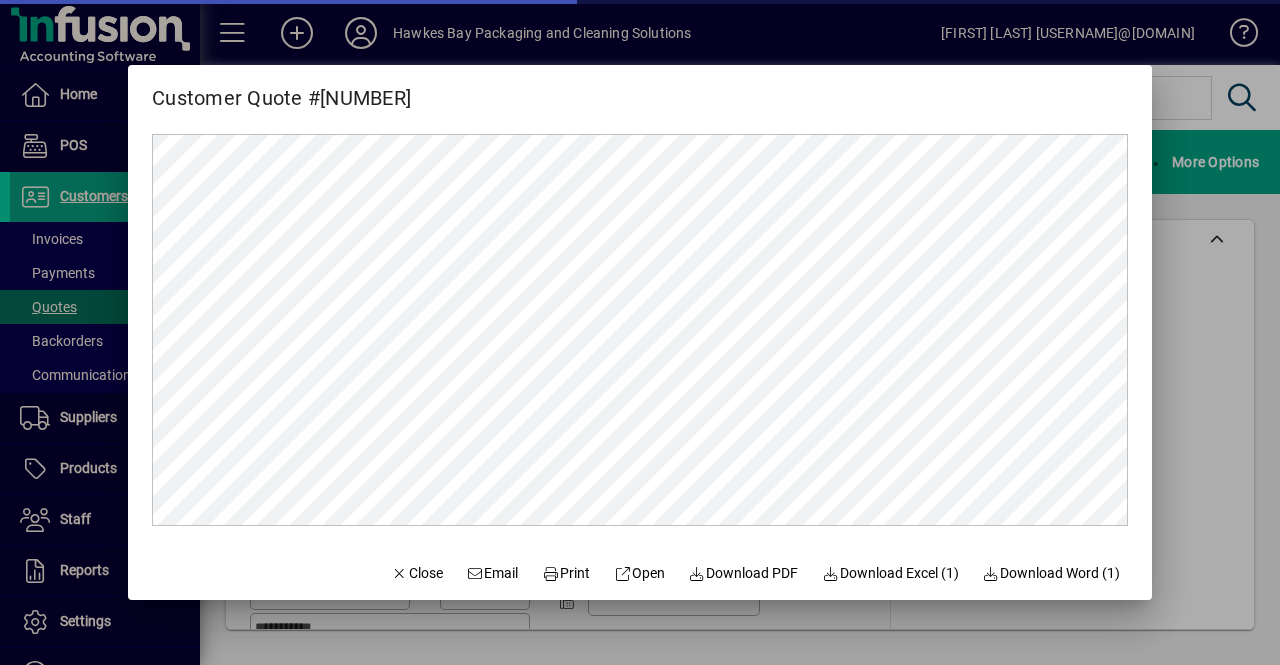 scroll, scrollTop: 0, scrollLeft: 0, axis: both 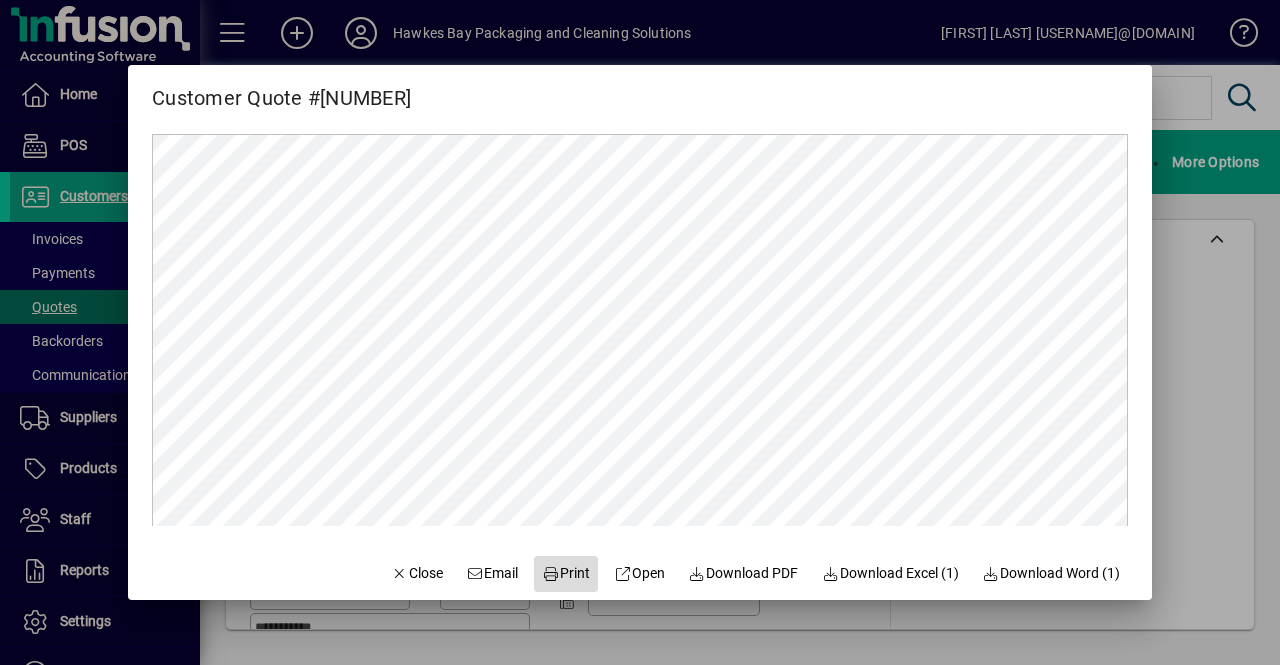 click on "Print" 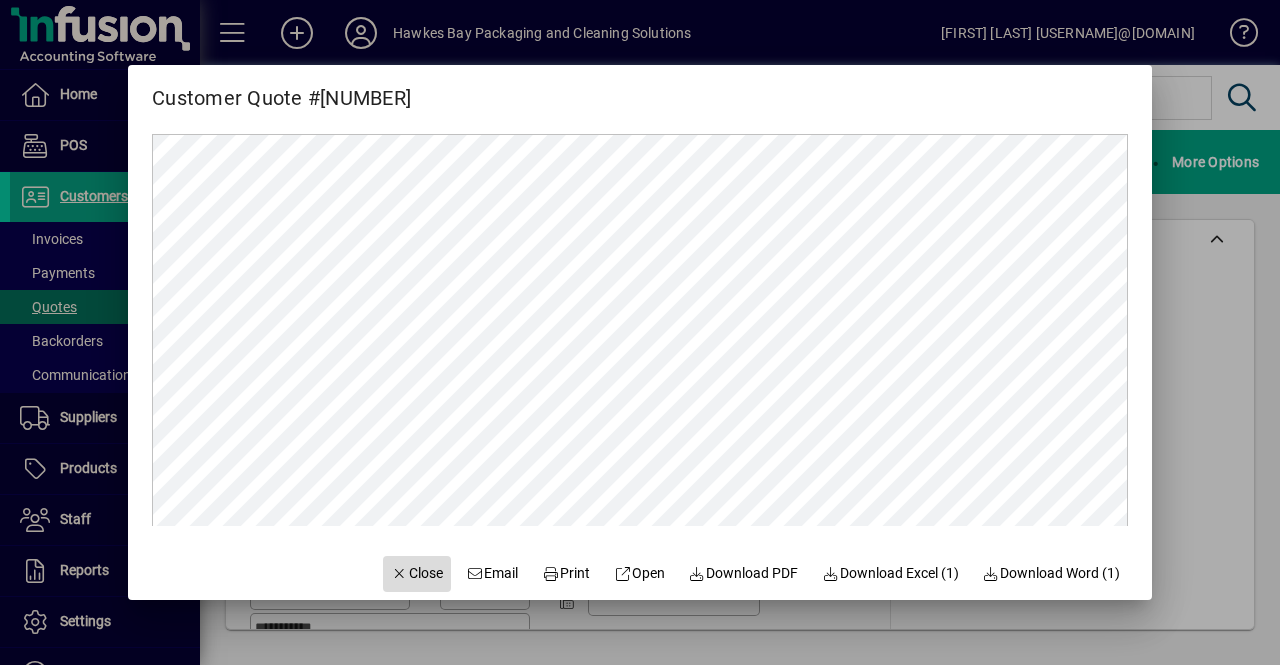 click 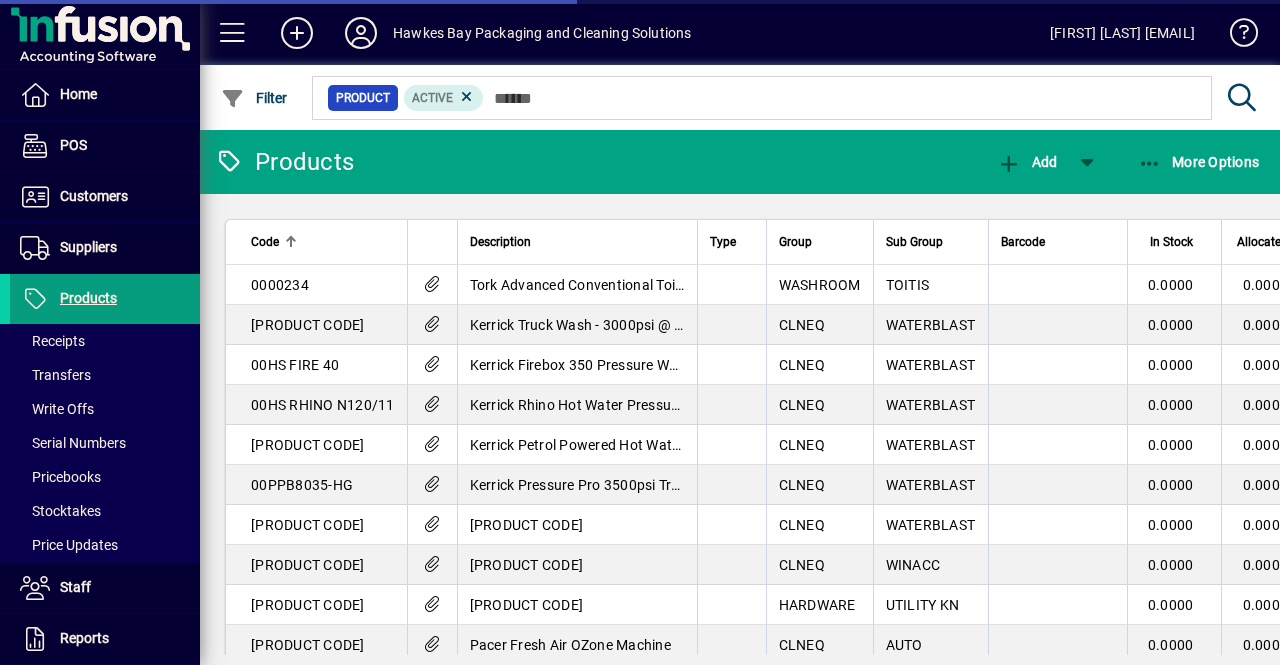 scroll, scrollTop: 0, scrollLeft: 0, axis: both 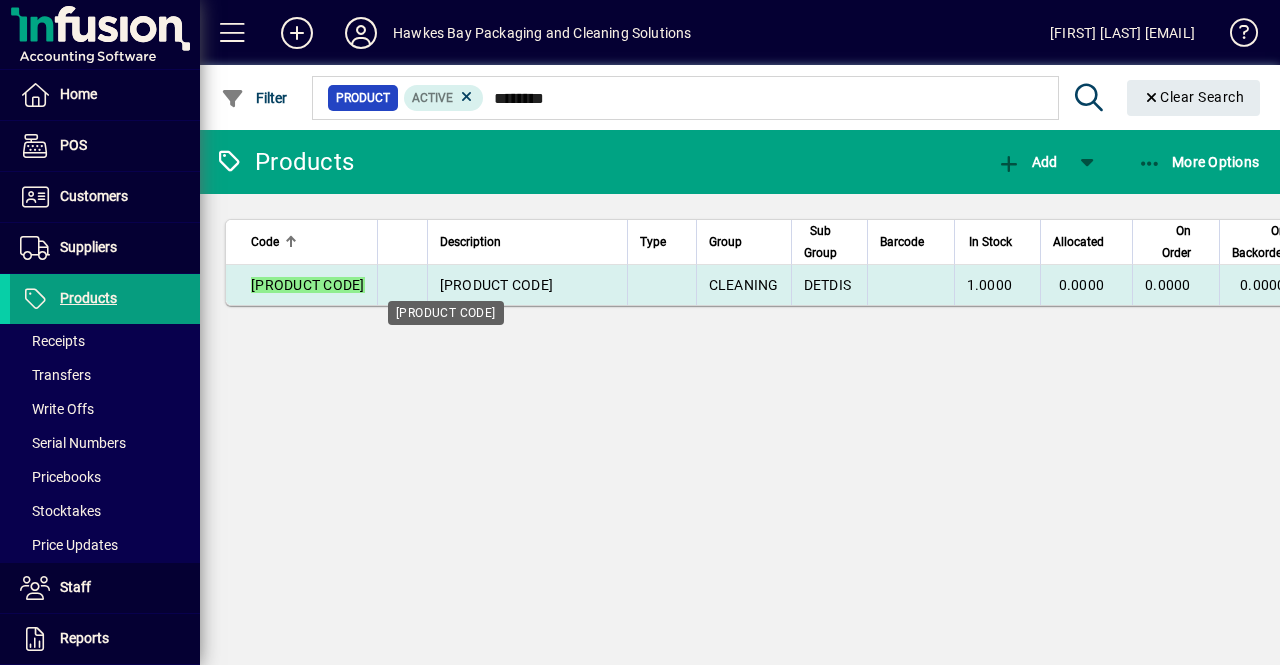 type on "*******" 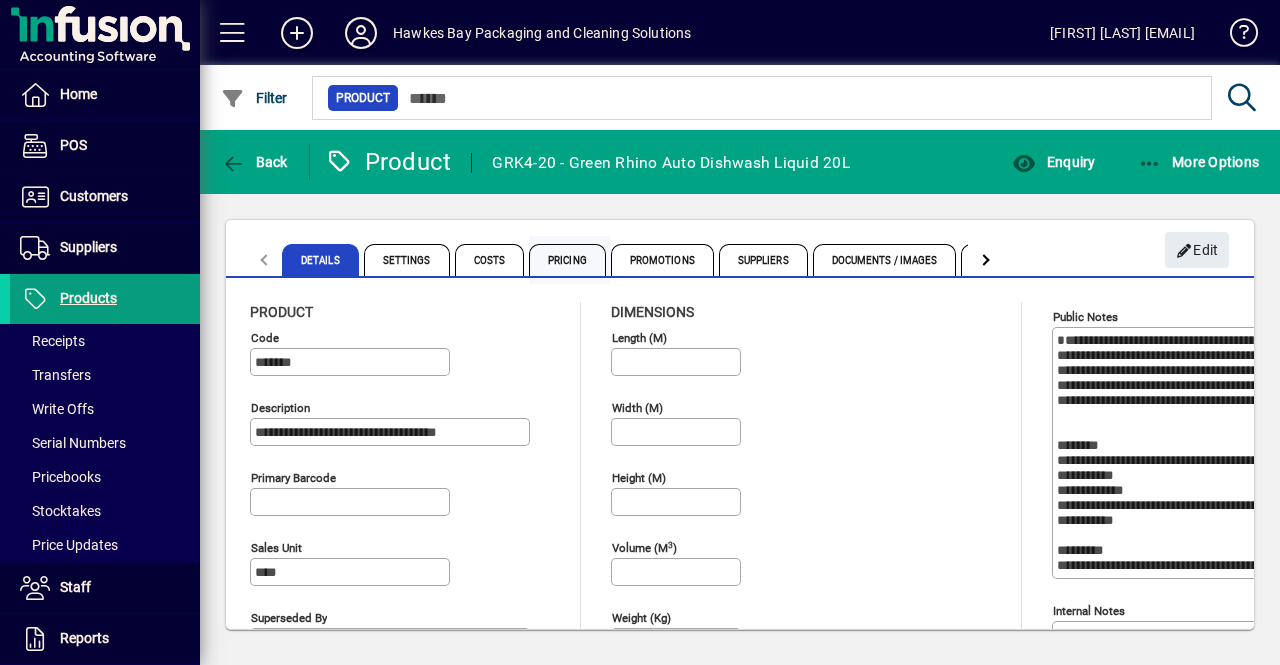 click on "Pricing" at bounding box center [567, 260] 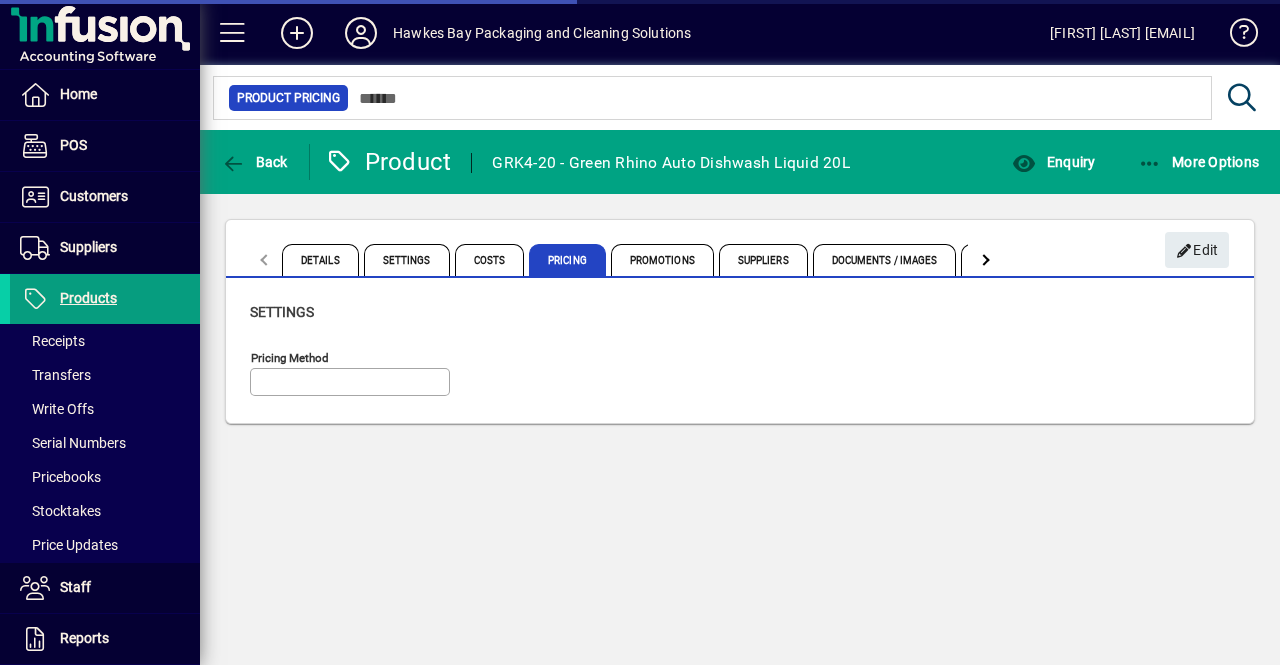 type on "**********" 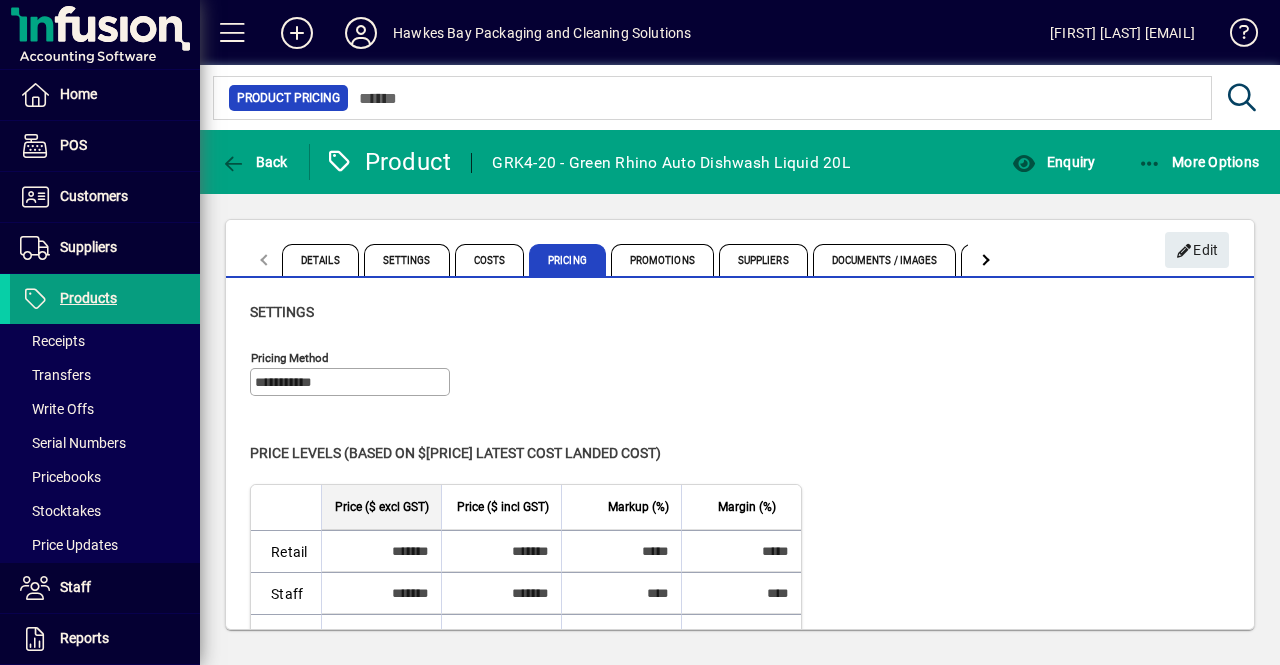 scroll, scrollTop: 38, scrollLeft: 0, axis: vertical 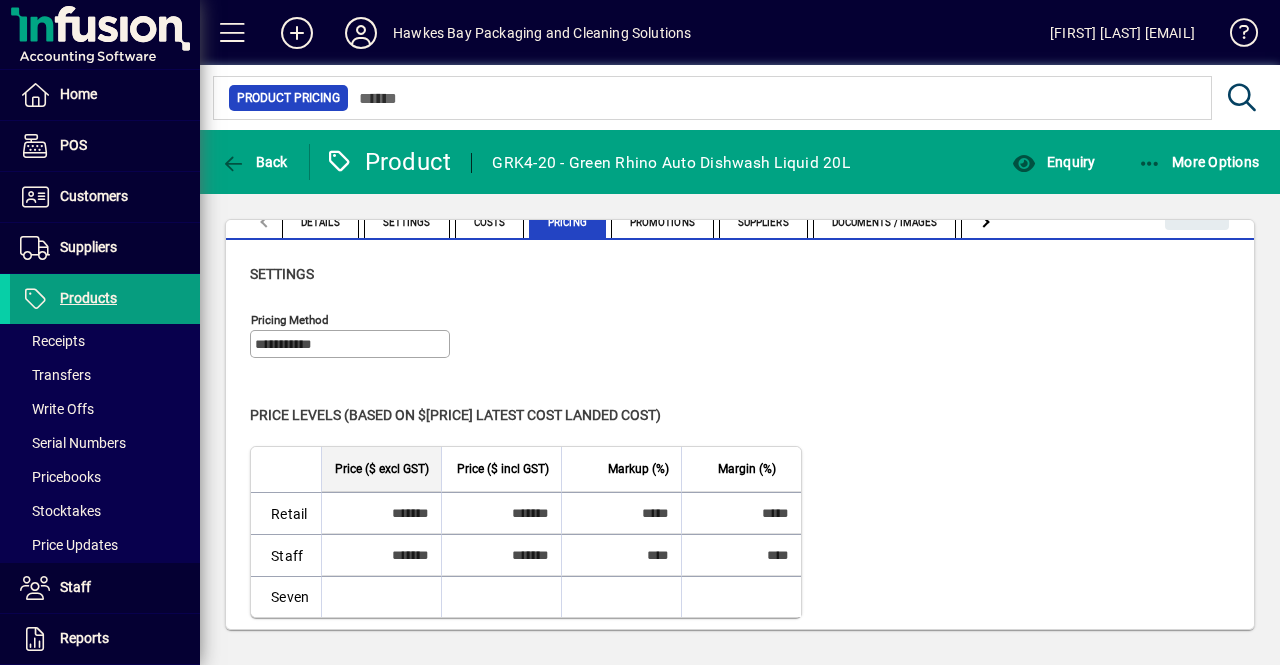 click at bounding box center [378, 597] 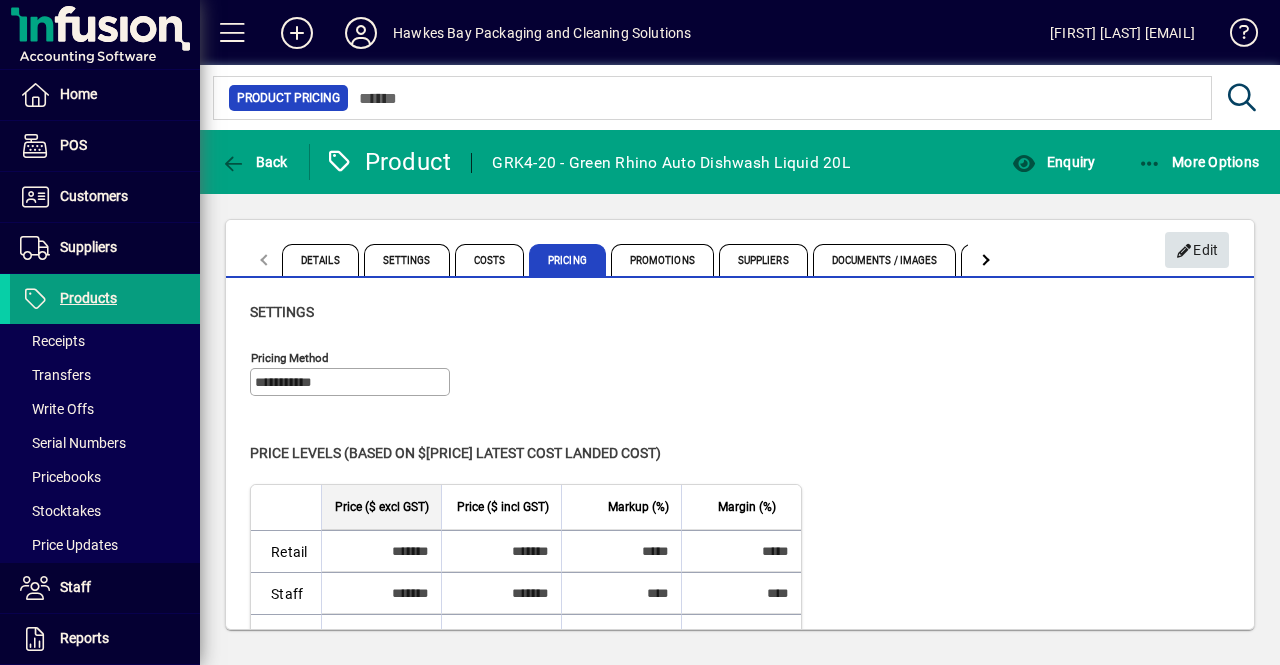 click on "Edit" 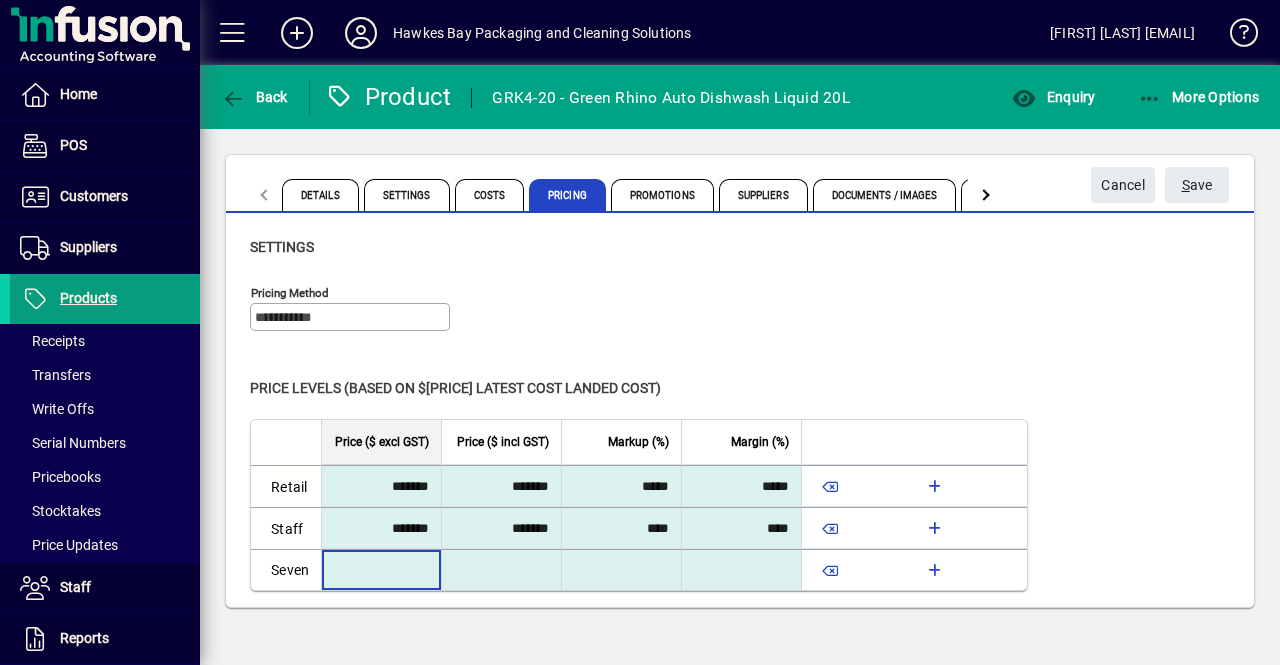 click at bounding box center [380, 570] 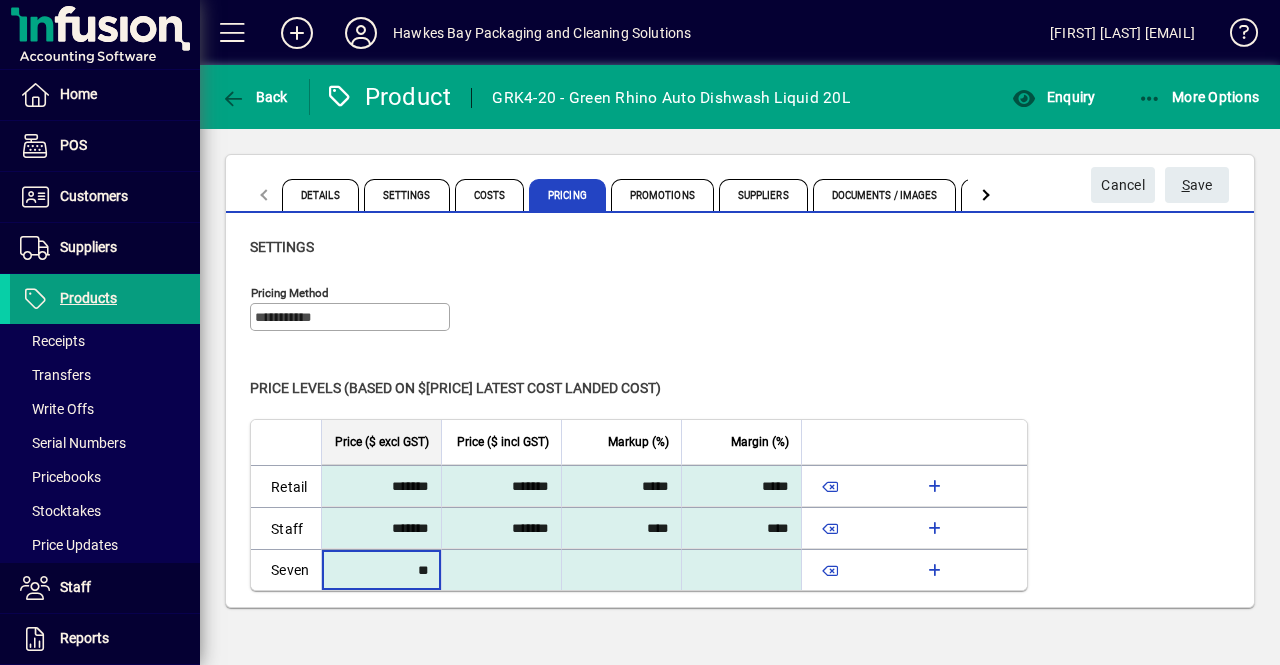 type on "*" 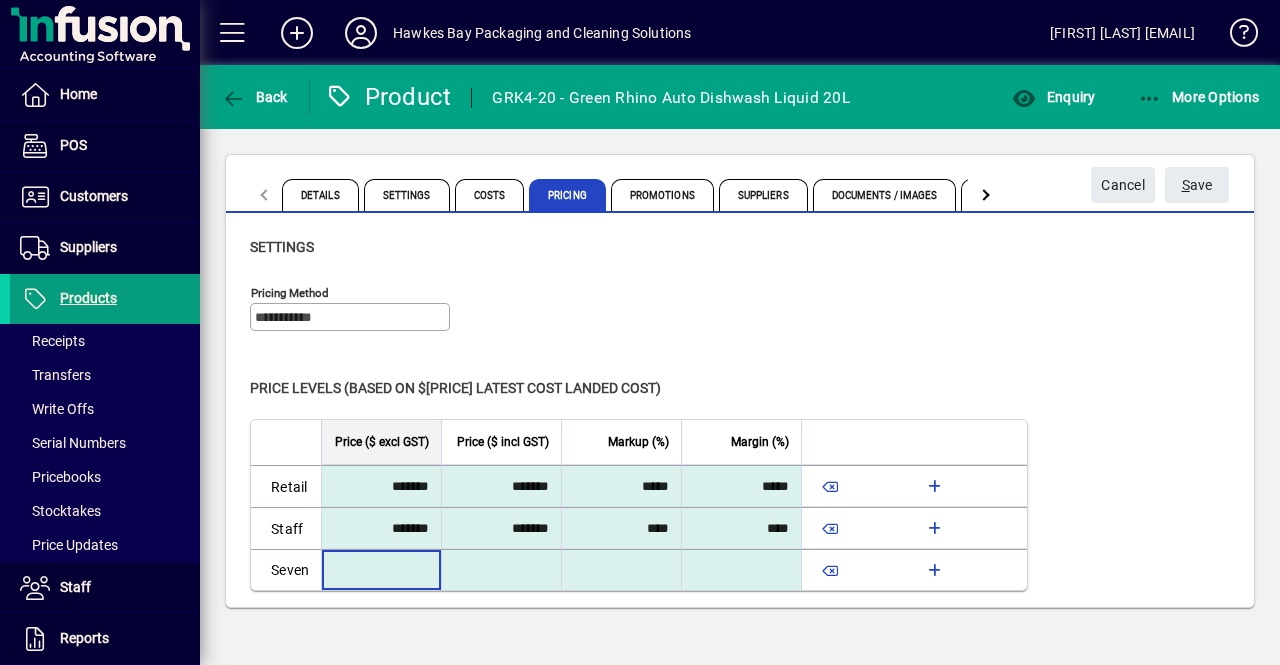 type on "*" 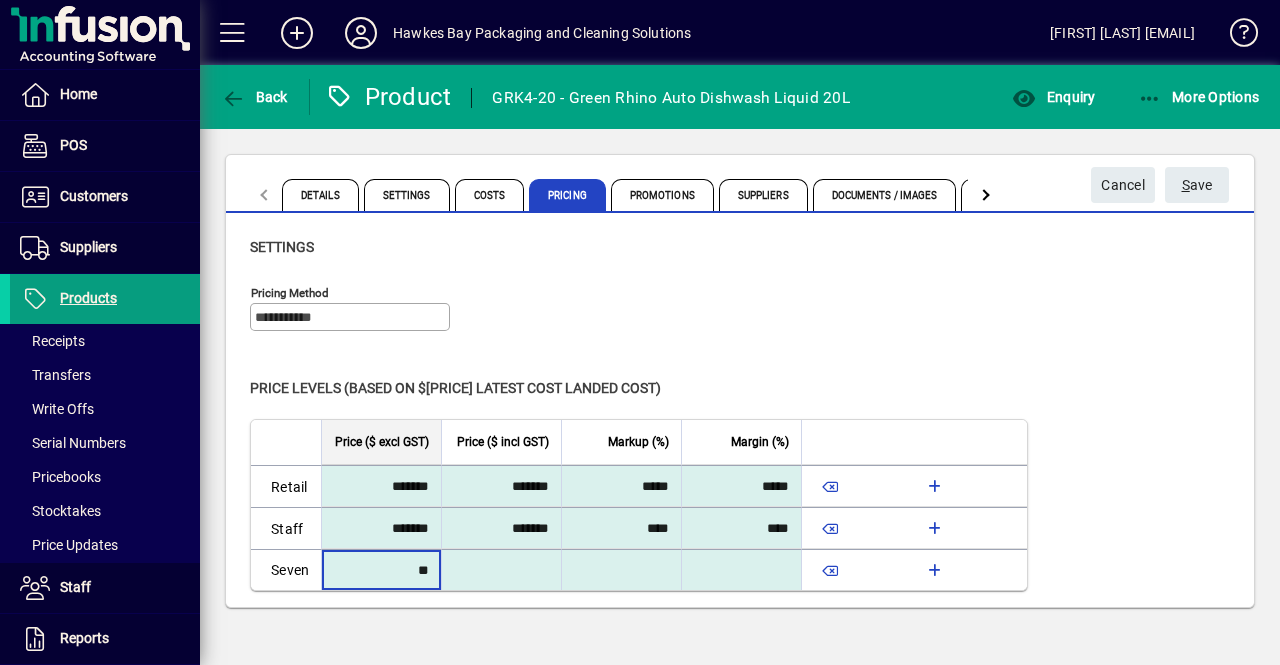 type on "**" 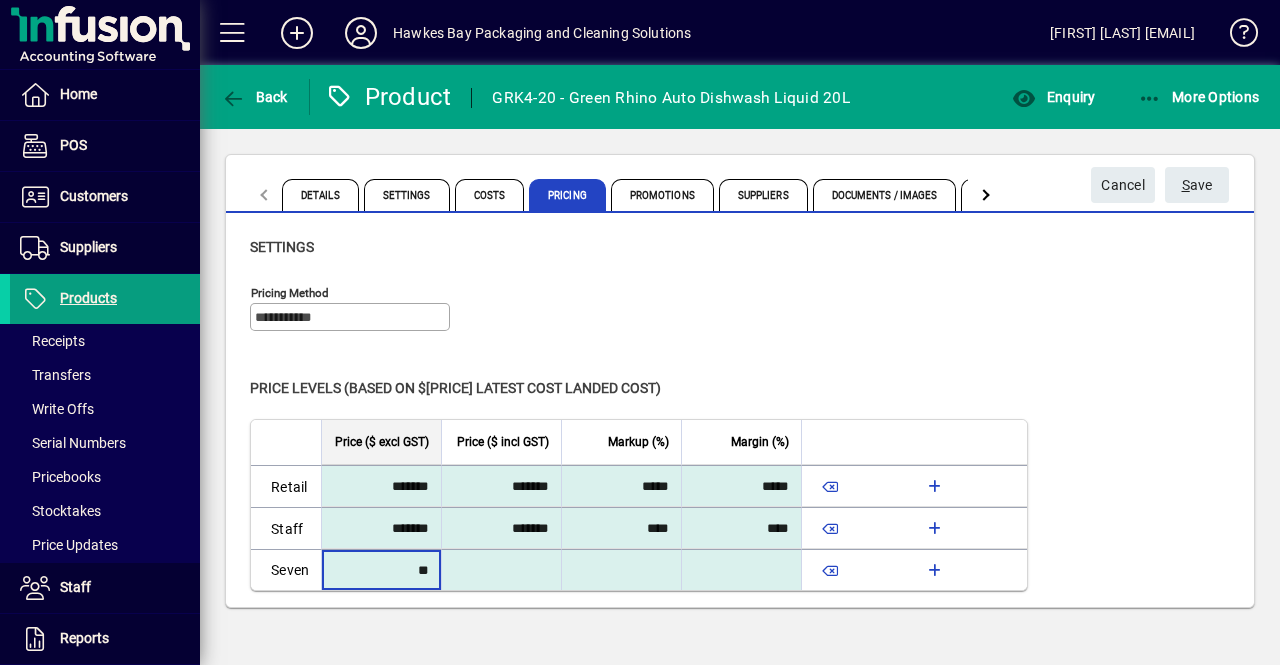 type on "*******" 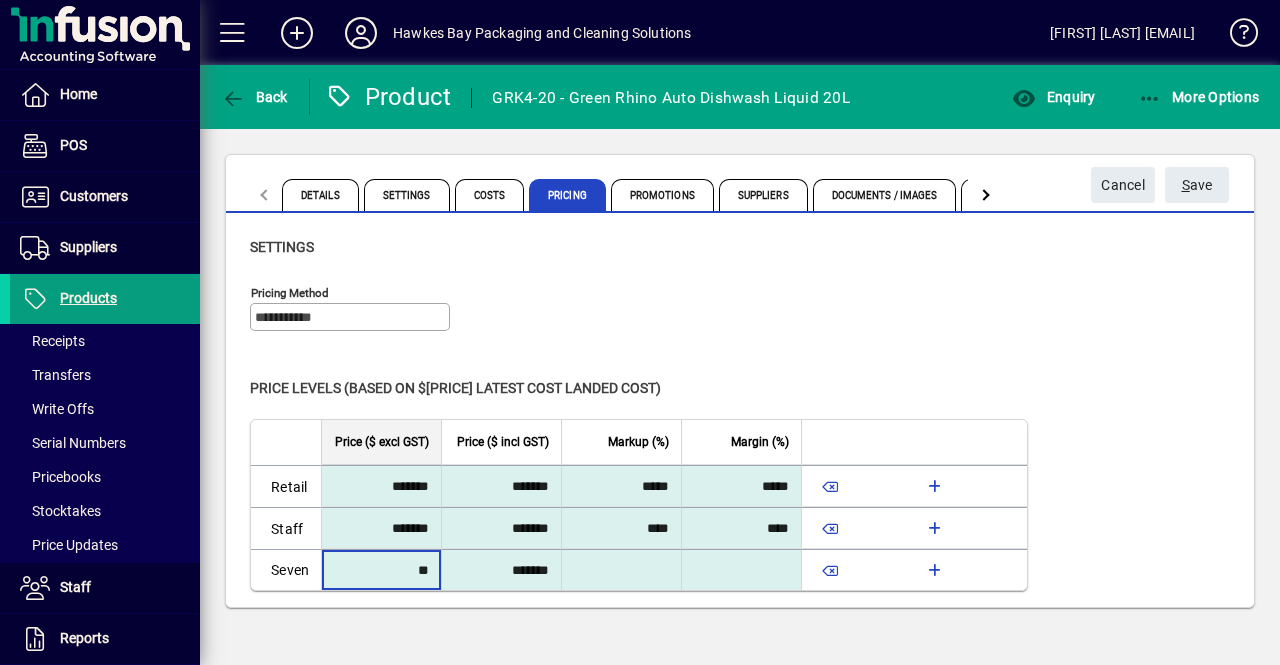 type on "*******" 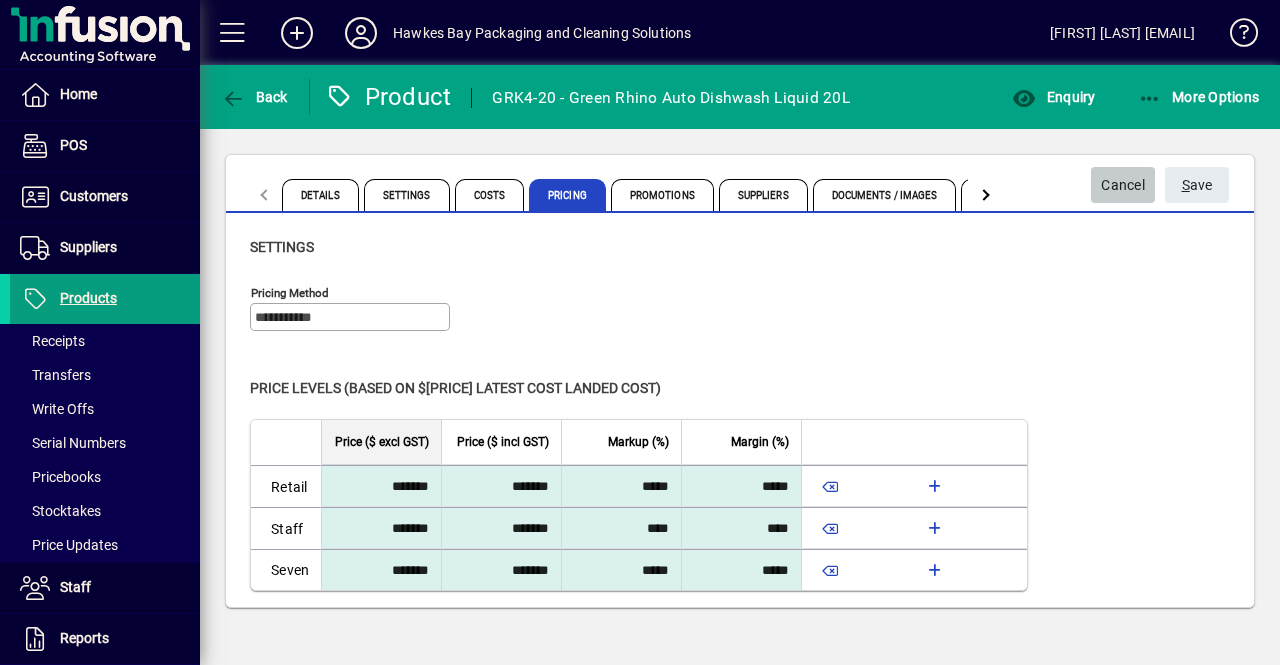 click on "Cancel" 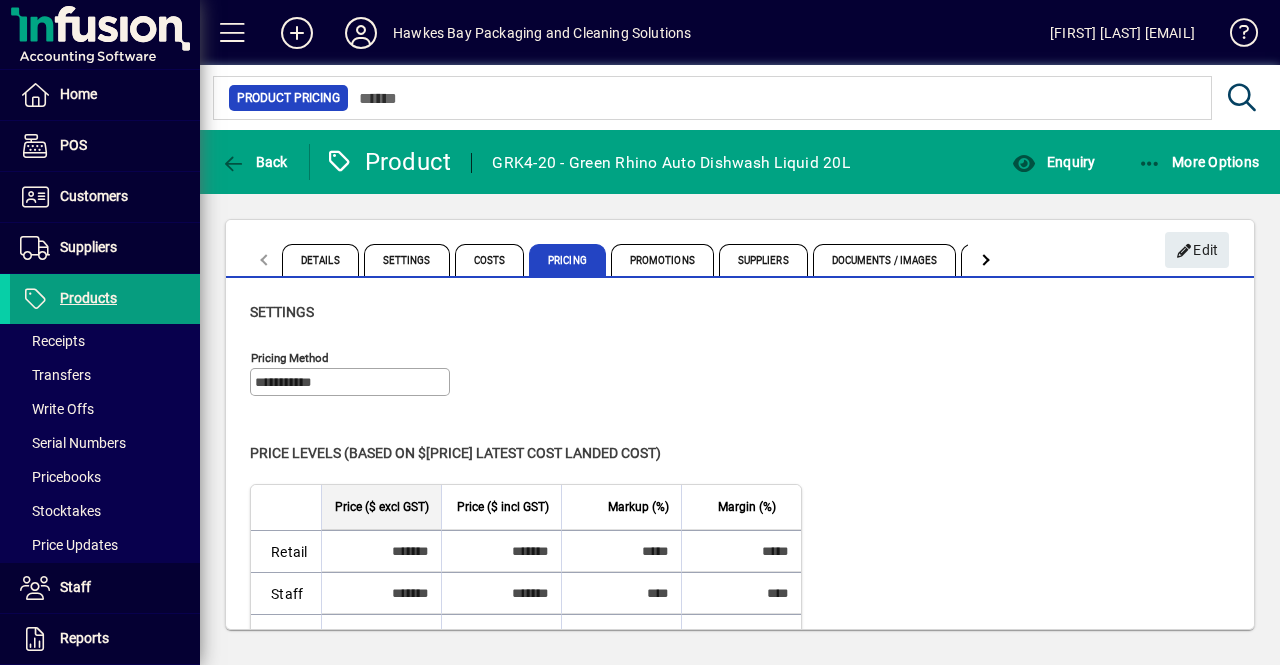 scroll, scrollTop: 38, scrollLeft: 0, axis: vertical 